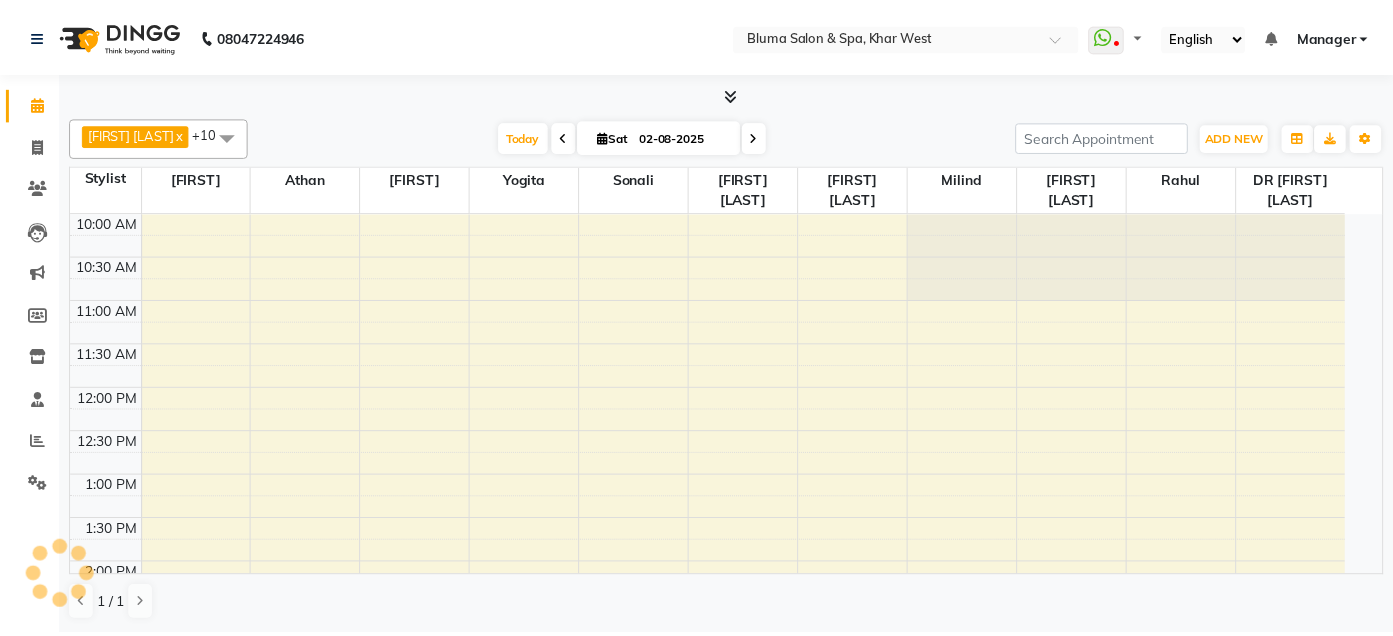 scroll, scrollTop: 0, scrollLeft: 0, axis: both 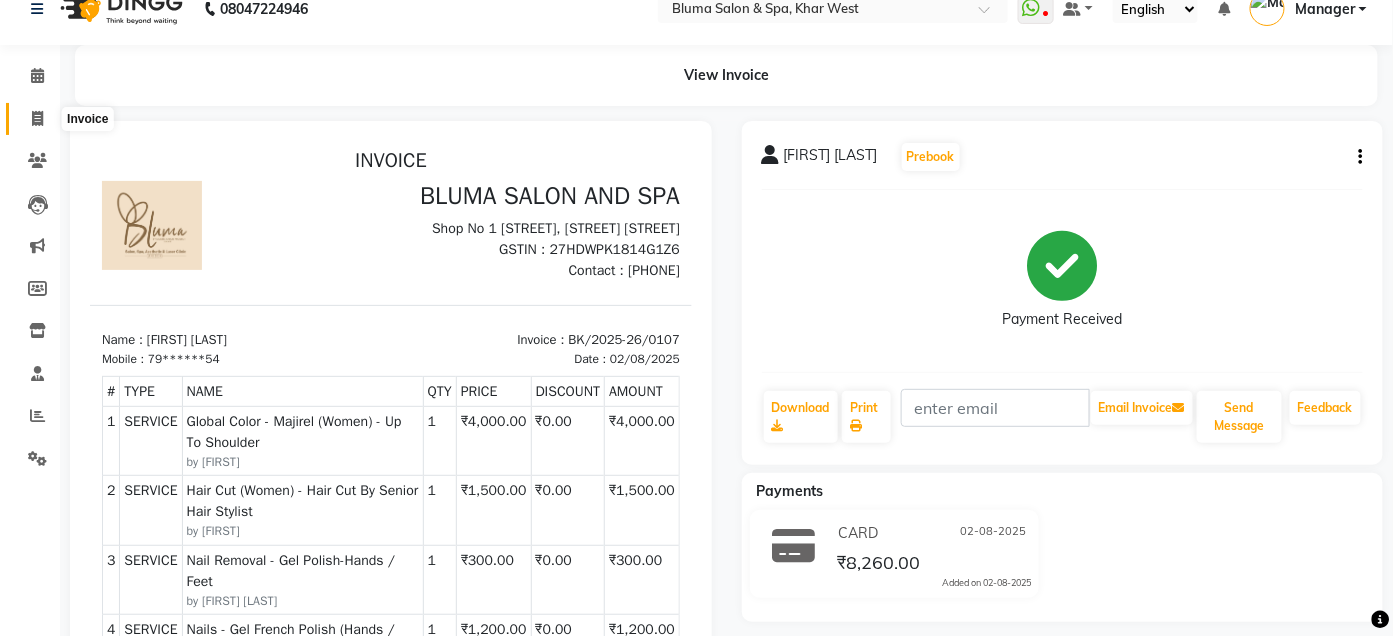click 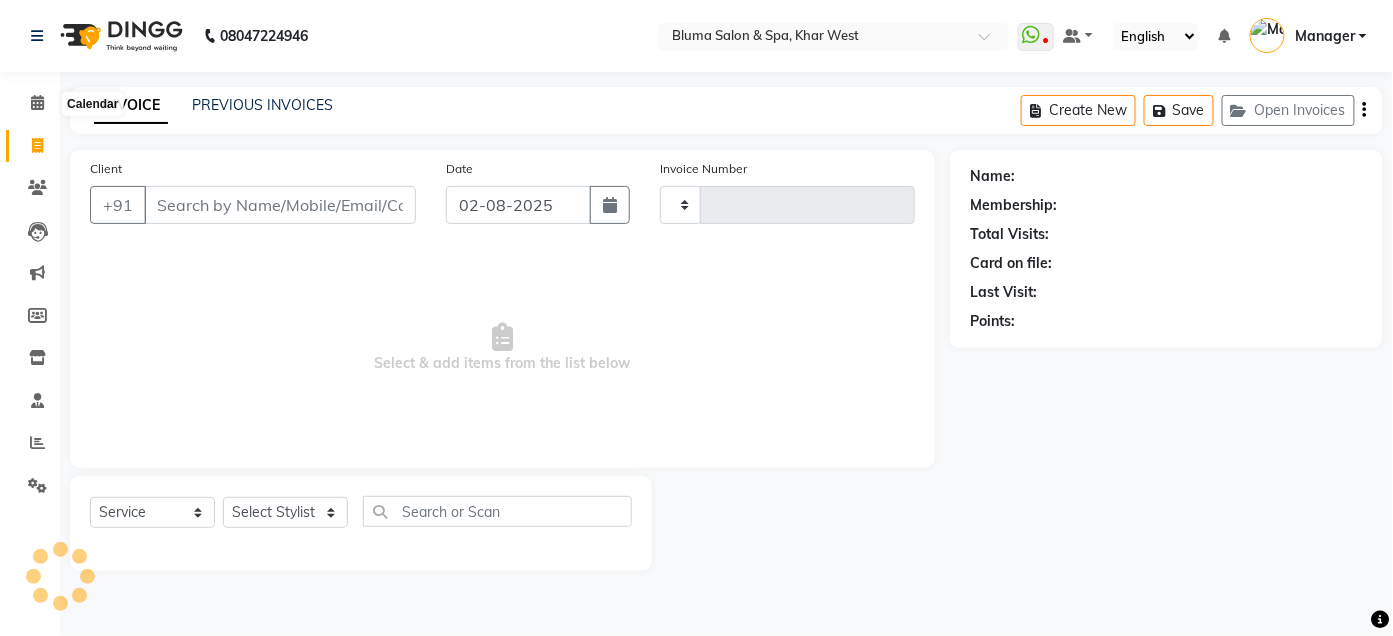 type on "0978" 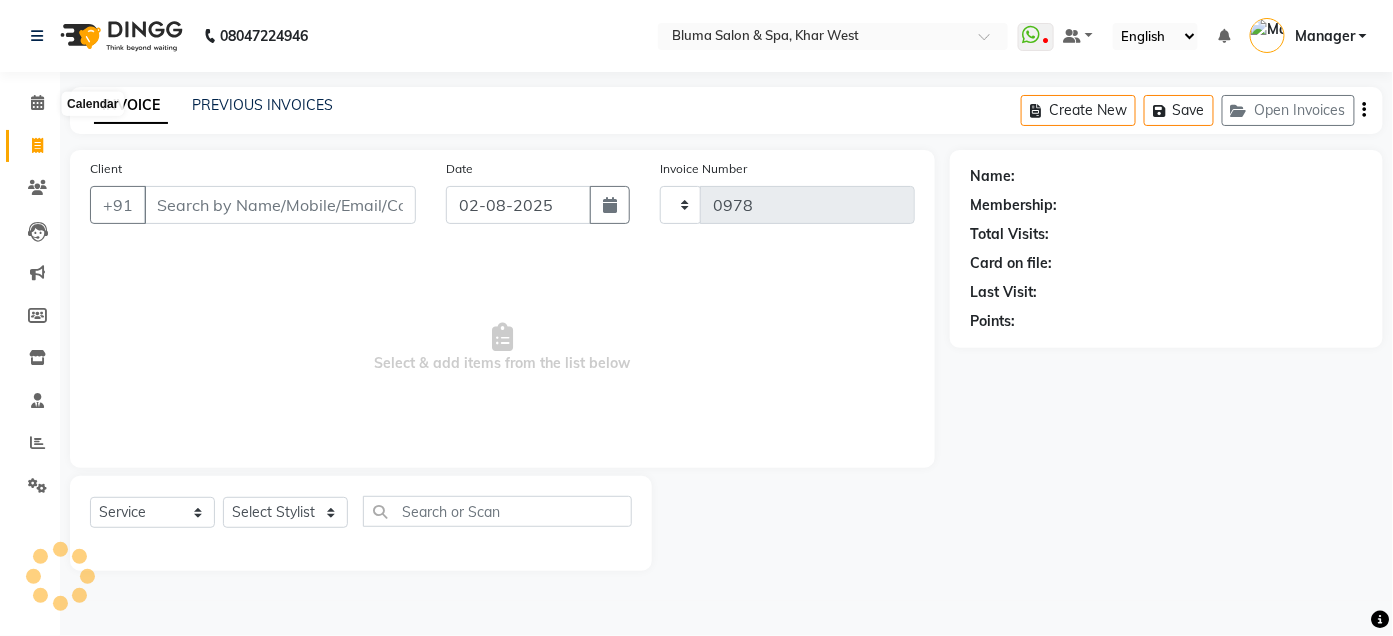 scroll, scrollTop: 0, scrollLeft: 0, axis: both 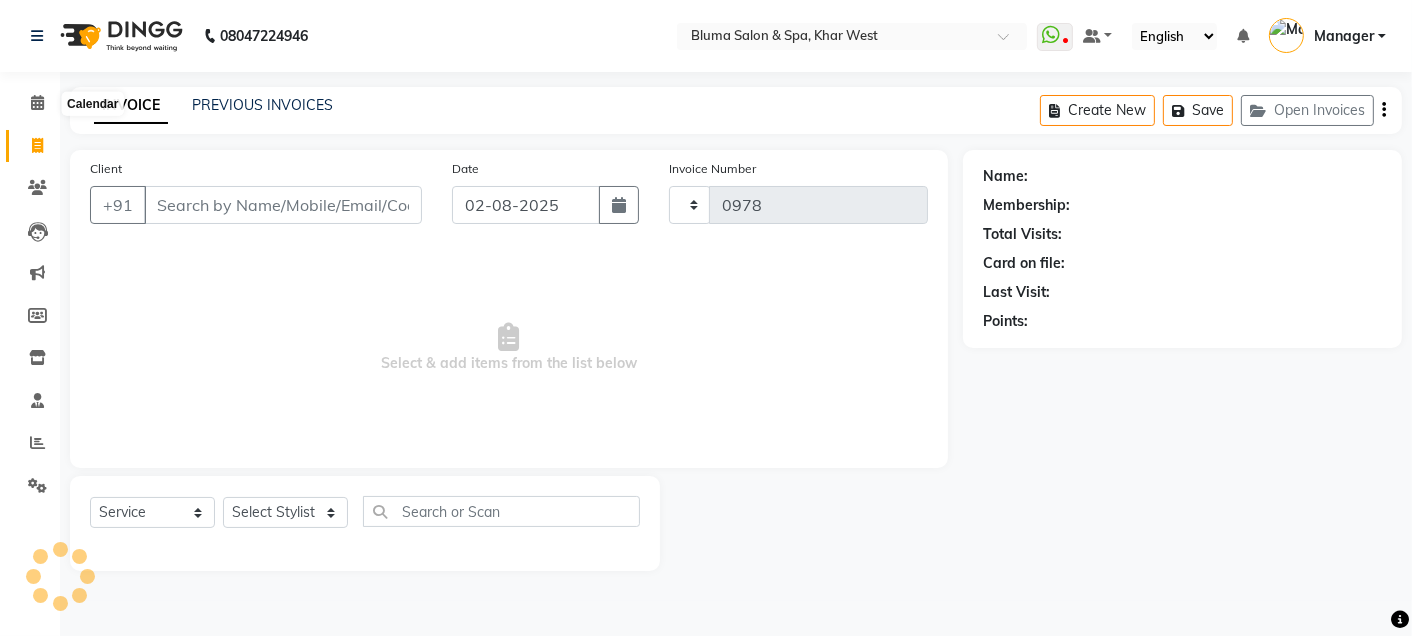 select on "3653" 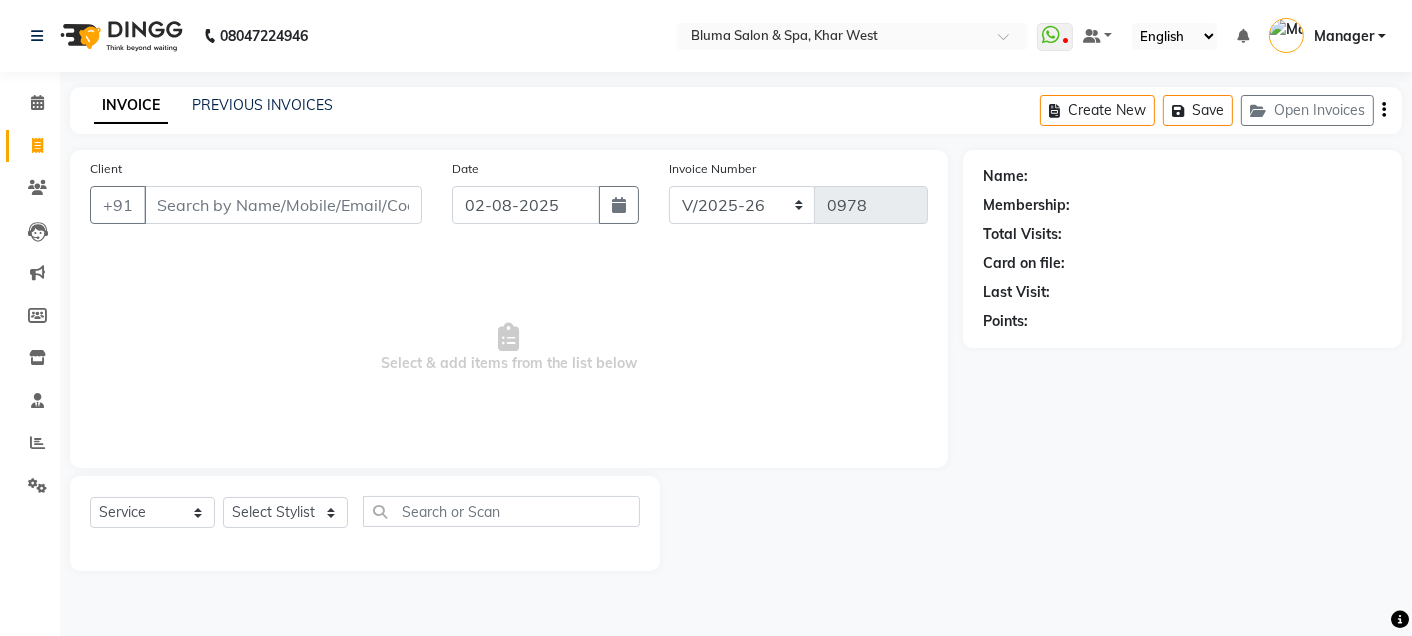 click on "Client" at bounding box center (283, 205) 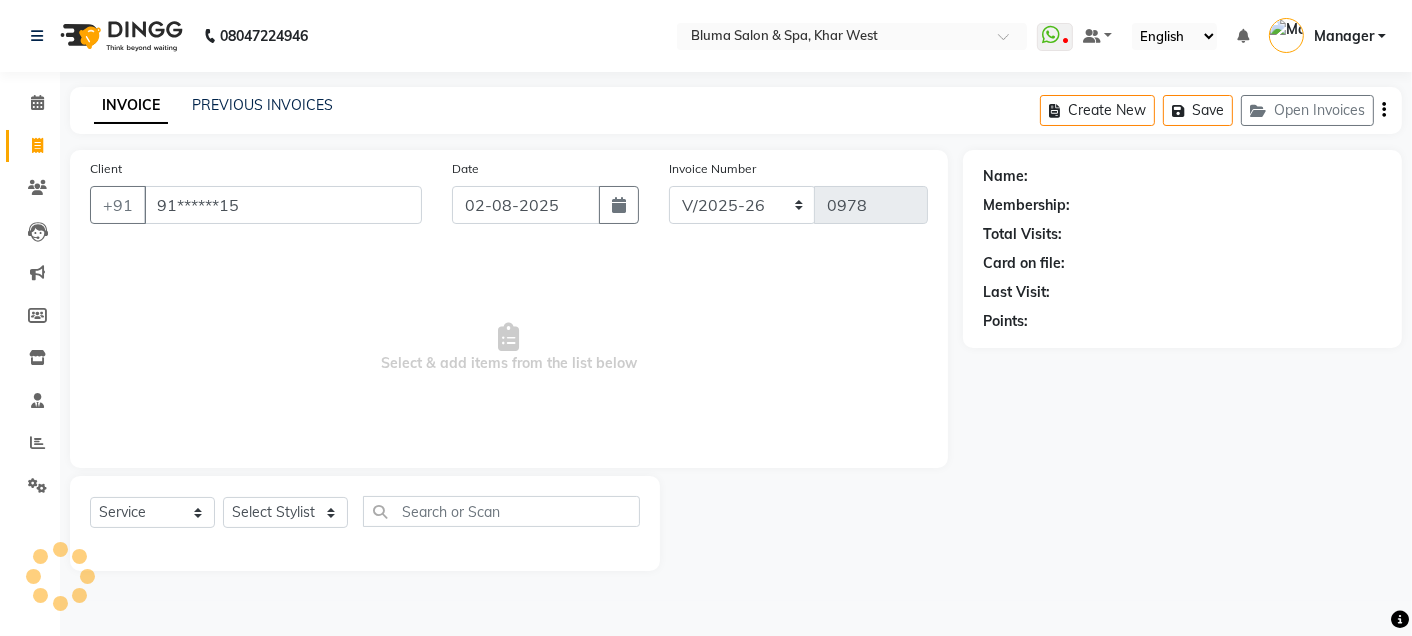 type on "91******15" 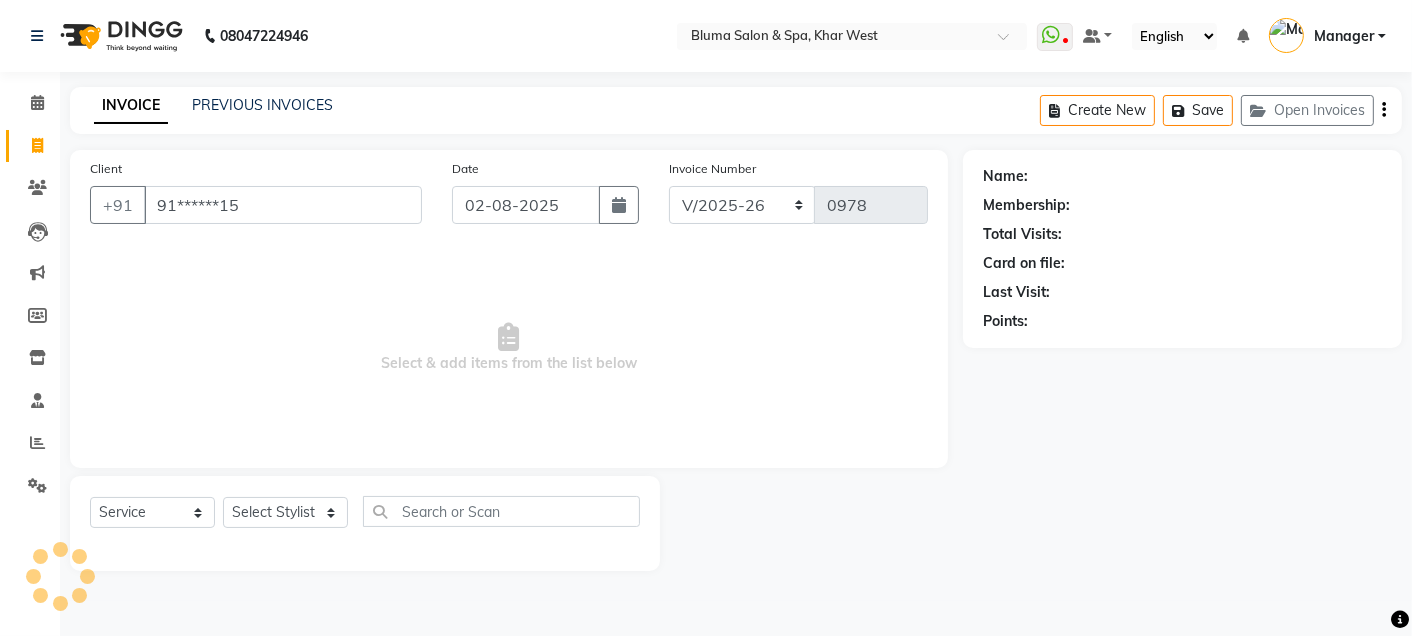 select on "1: Object" 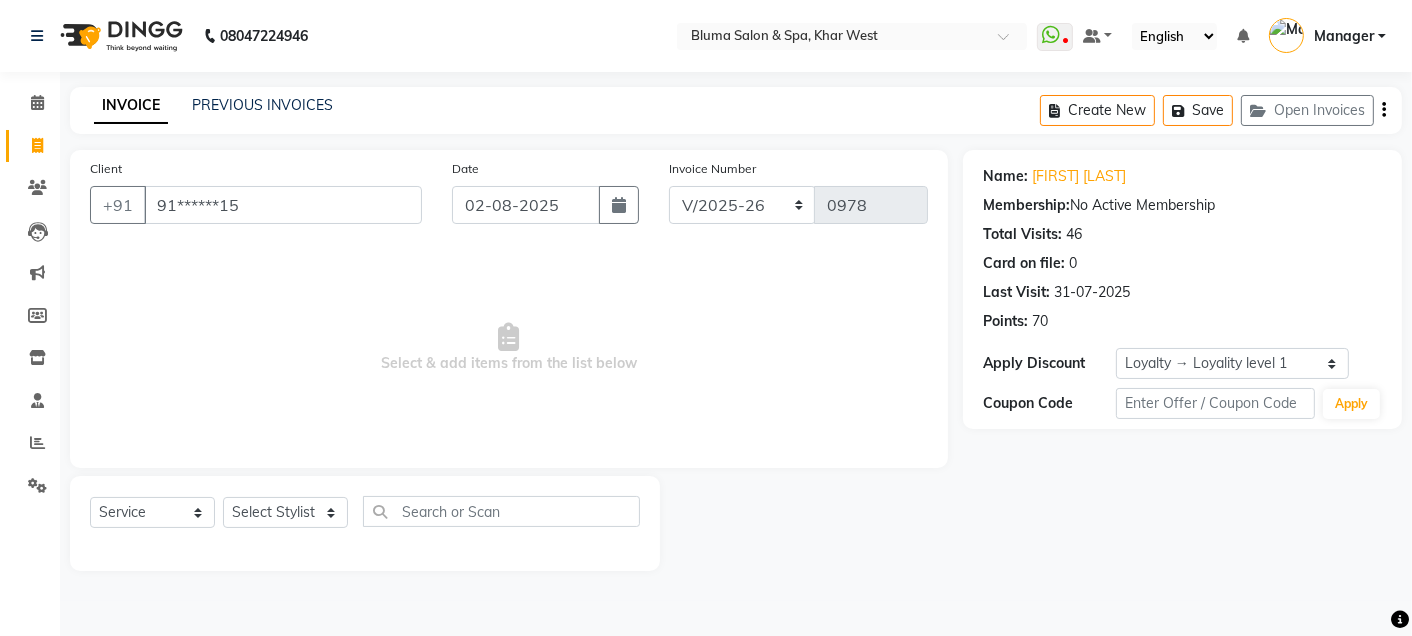 click 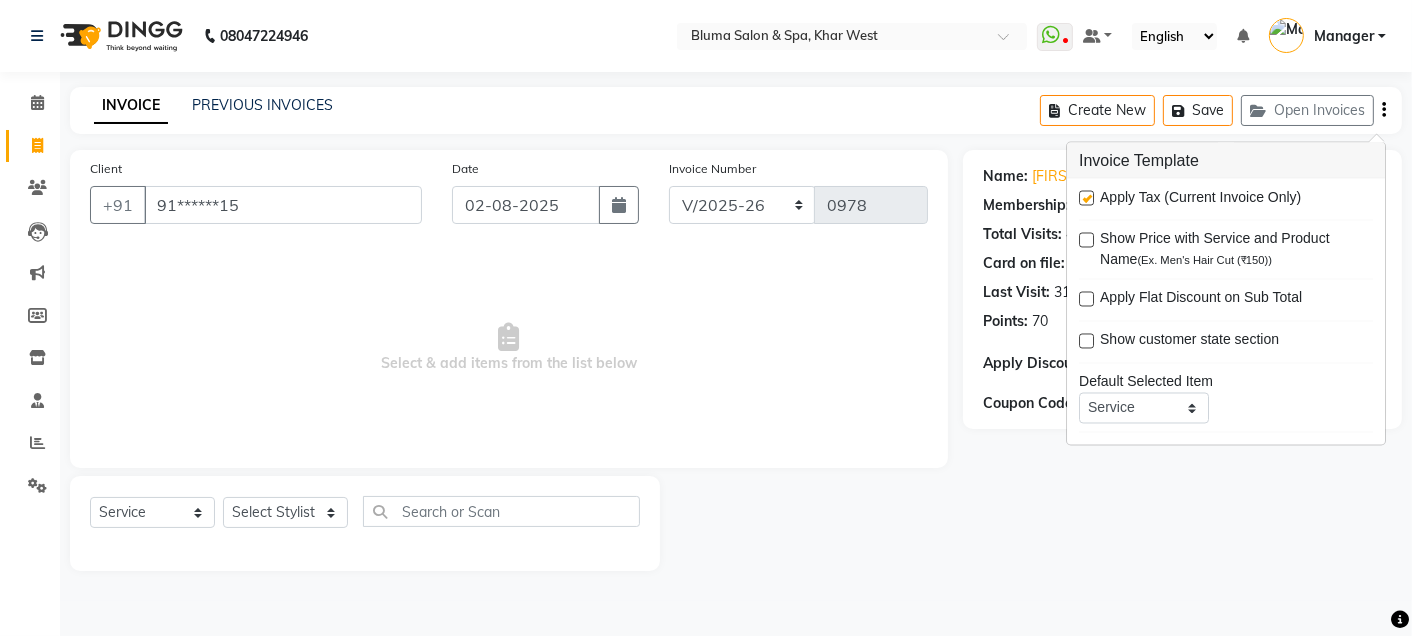 click at bounding box center [1086, 198] 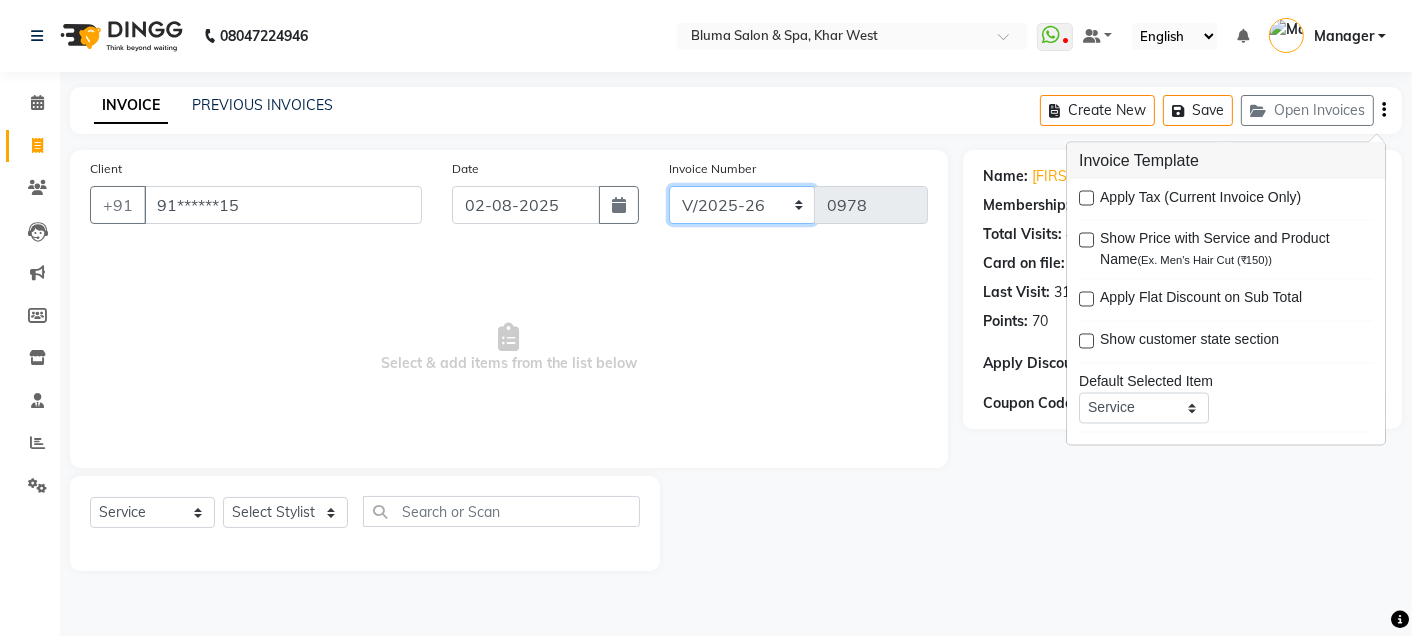 click on "ALN/2025-26 AL/2025-26 BKN/2025-26 BK/2025-26 V/2025 V/2025-26" 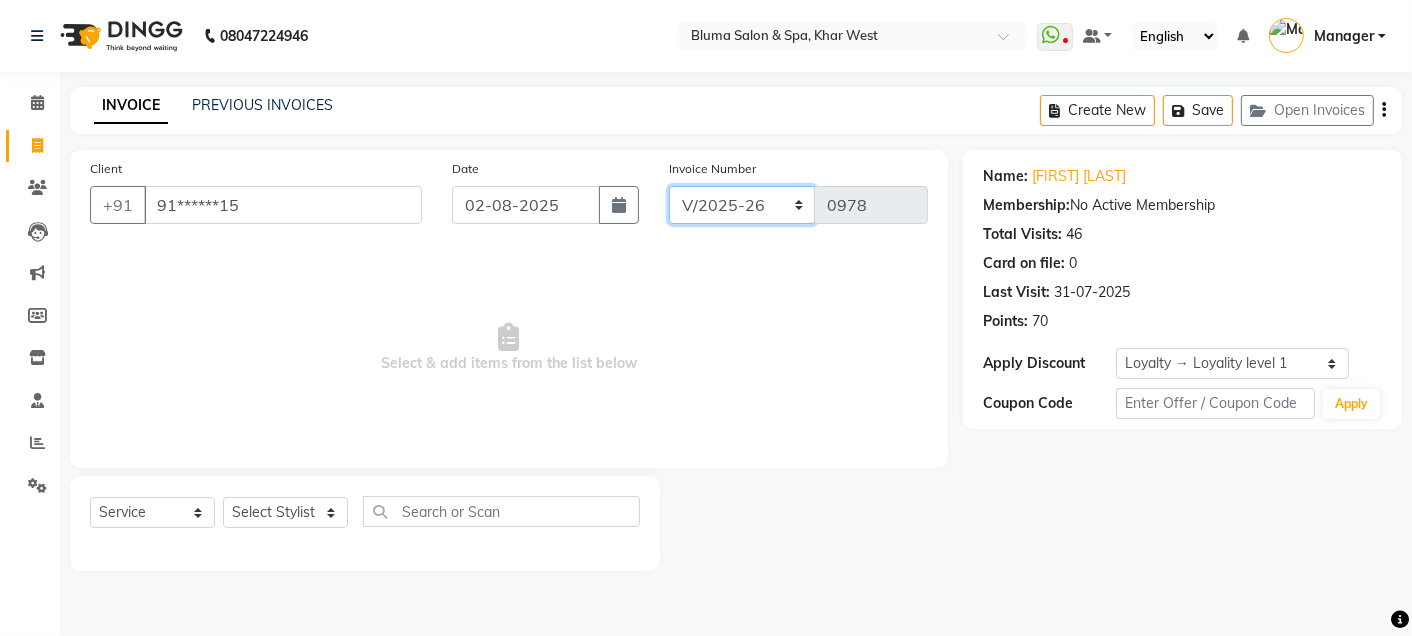 select on "7730" 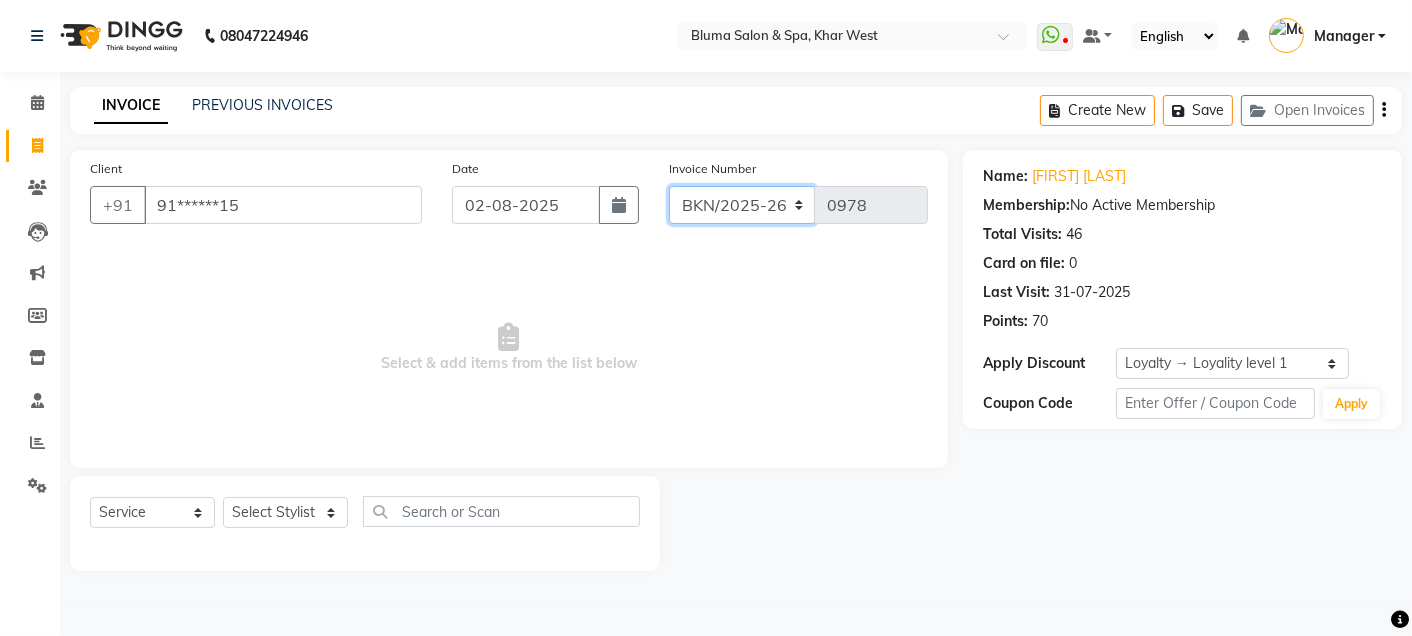 click on "ALN/2025-26 AL/2025-26 BKN/2025-26 BK/2025-26 V/2025 V/2025-26" 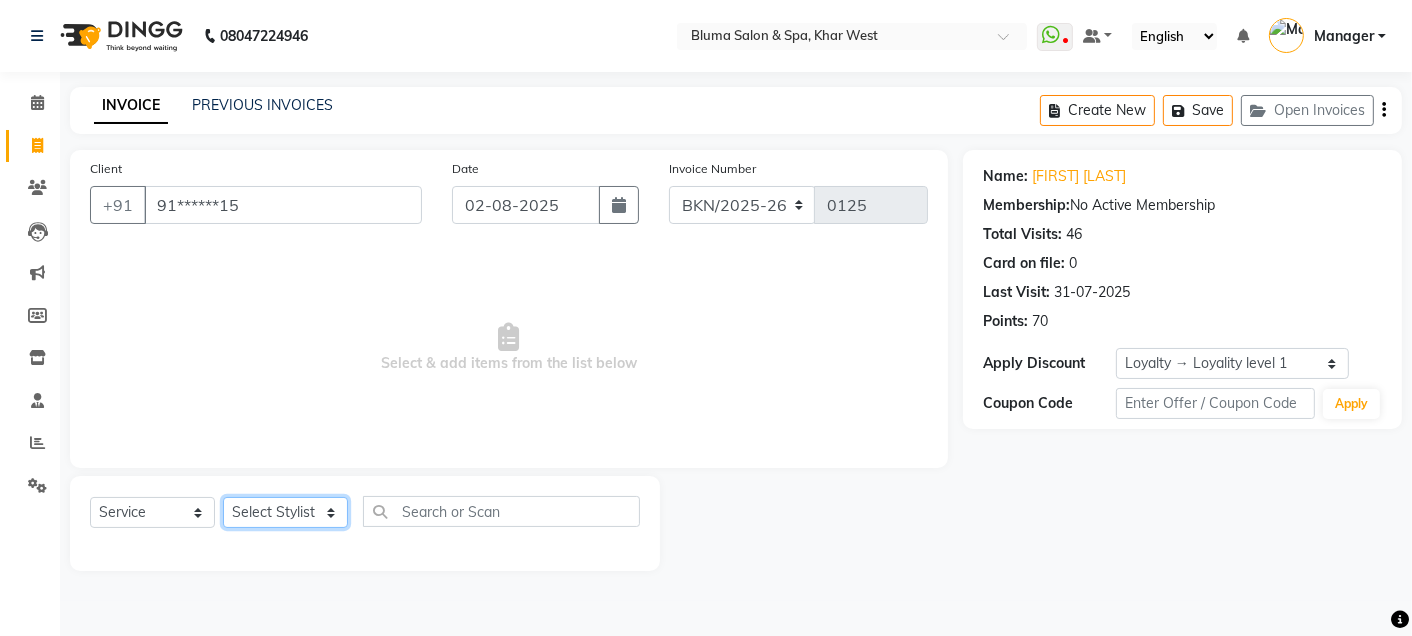 click on "Select Stylist Admin Ajay saroj Alan Athan  DR Prince Varde Manager milind Nasir  PAM parvati gupta  pooja loke Rahul rahul thakur rajesh patel sonali yogita" 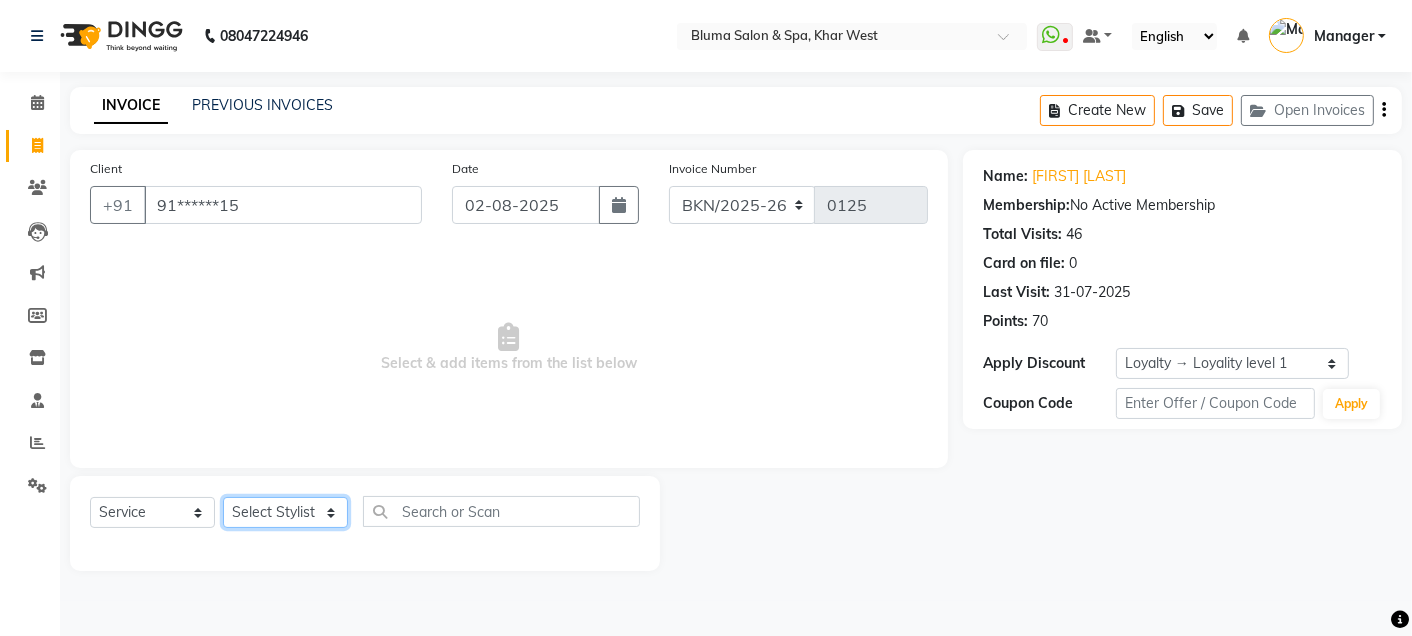 select on "17128" 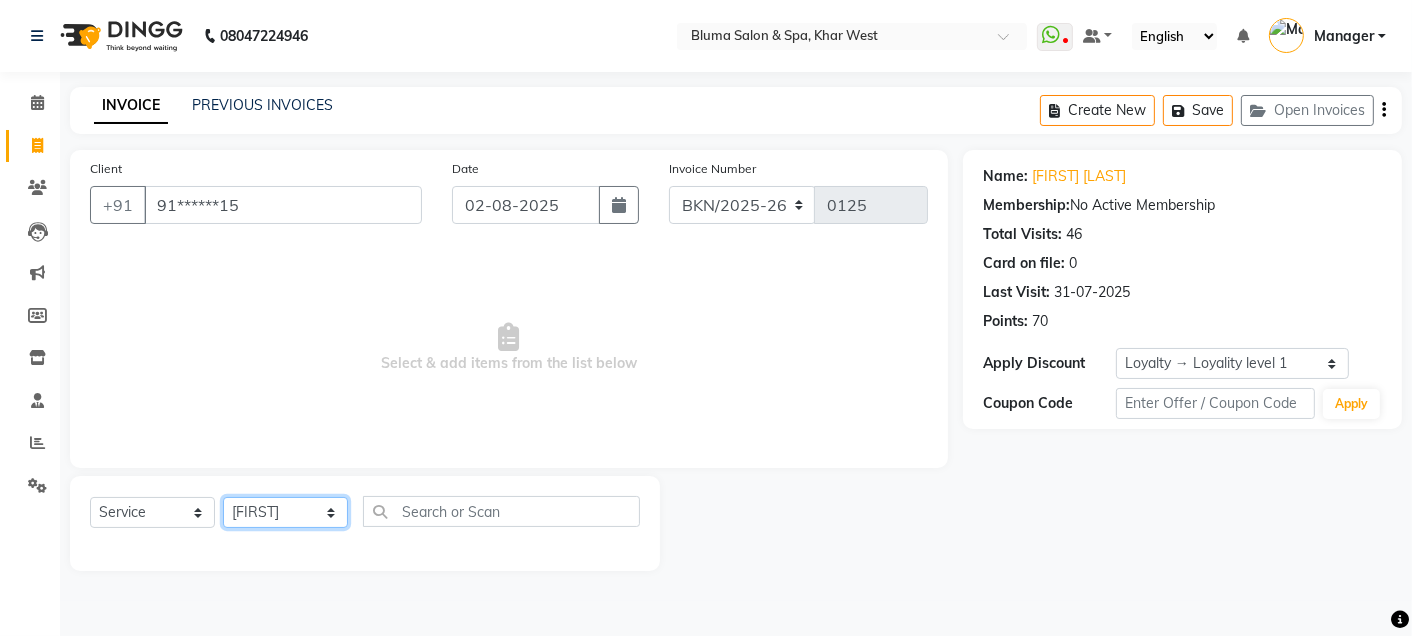 click on "Select Stylist Admin Ajay saroj Alan Athan  DR Prince Varde Manager milind Nasir  PAM parvati gupta  pooja loke Rahul rahul thakur rajesh patel sonali yogita" 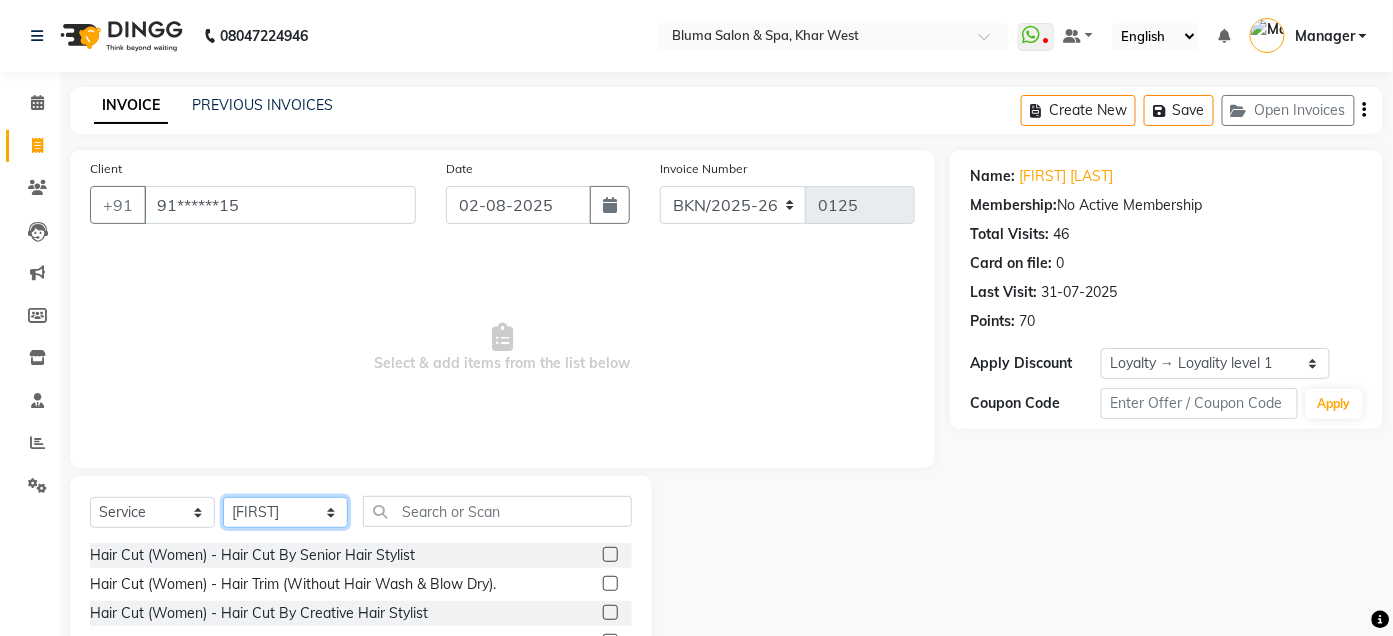 scroll, scrollTop: 164, scrollLeft: 0, axis: vertical 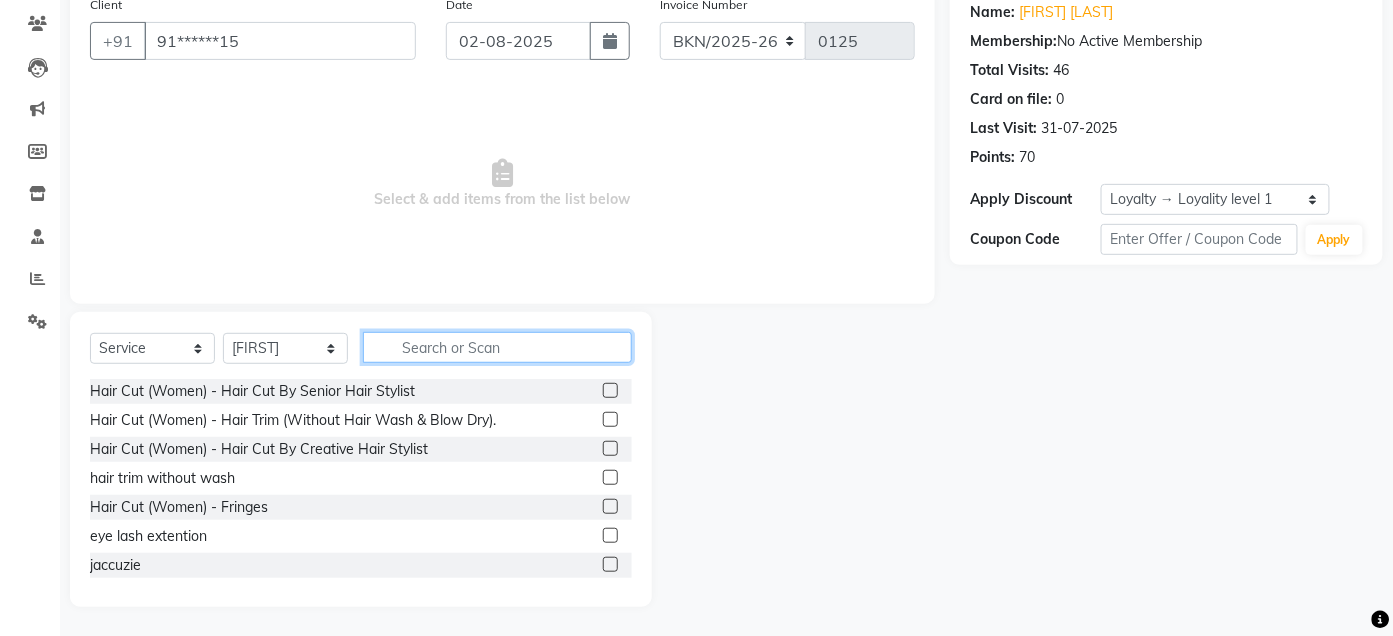 click 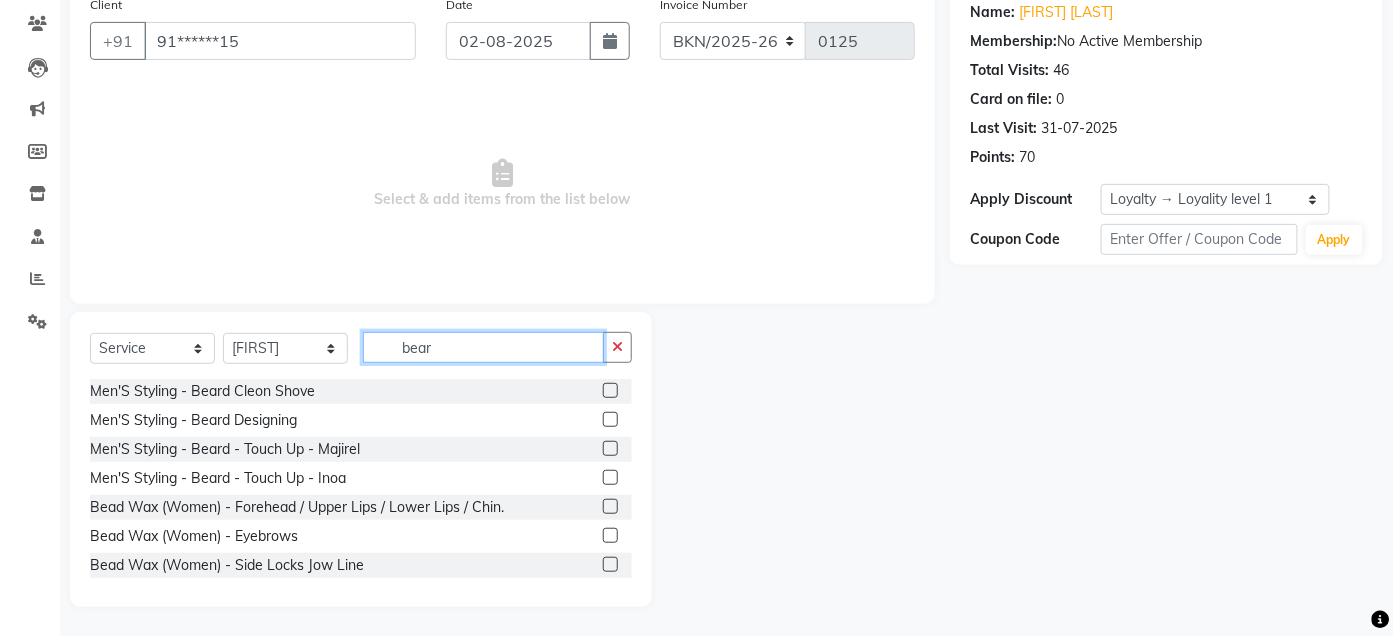scroll, scrollTop: 80, scrollLeft: 0, axis: vertical 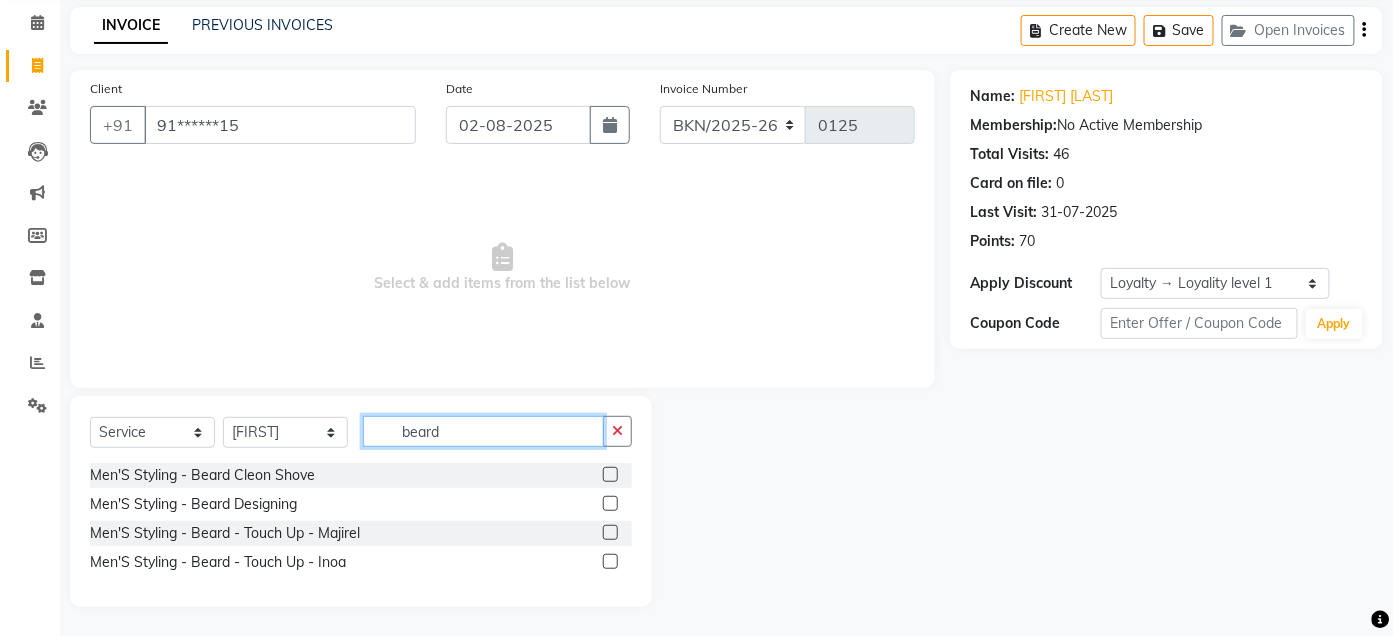 type on "beard" 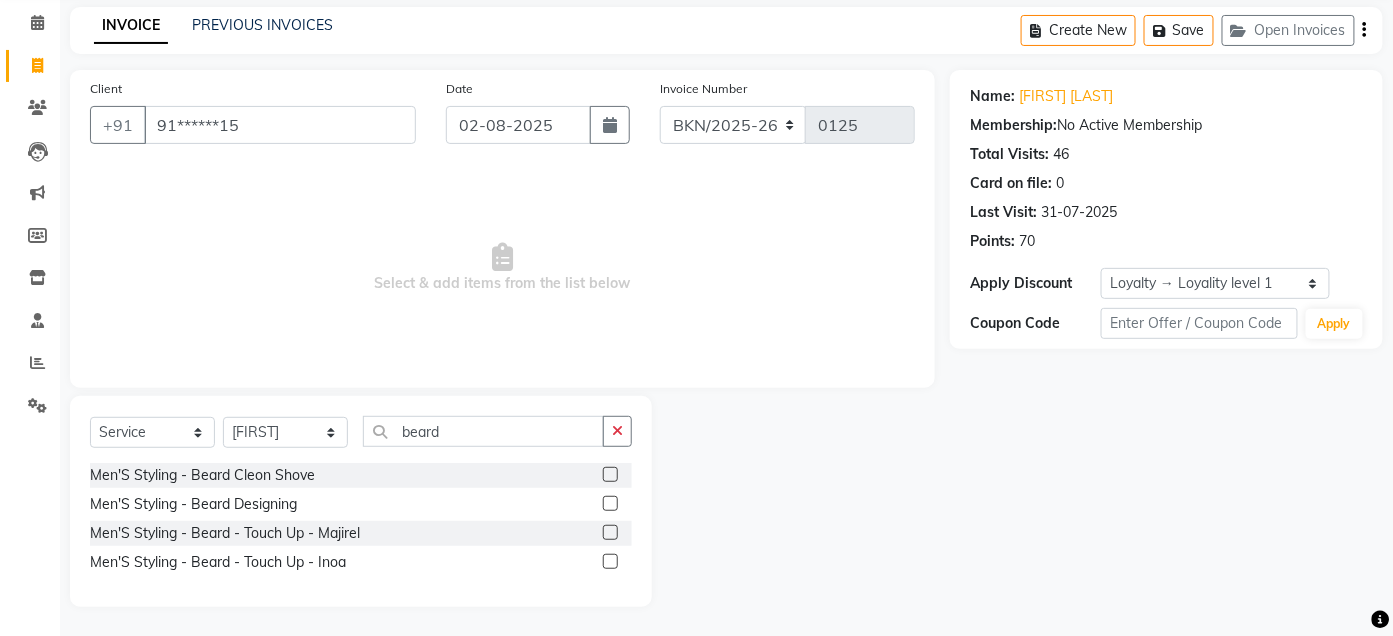 click 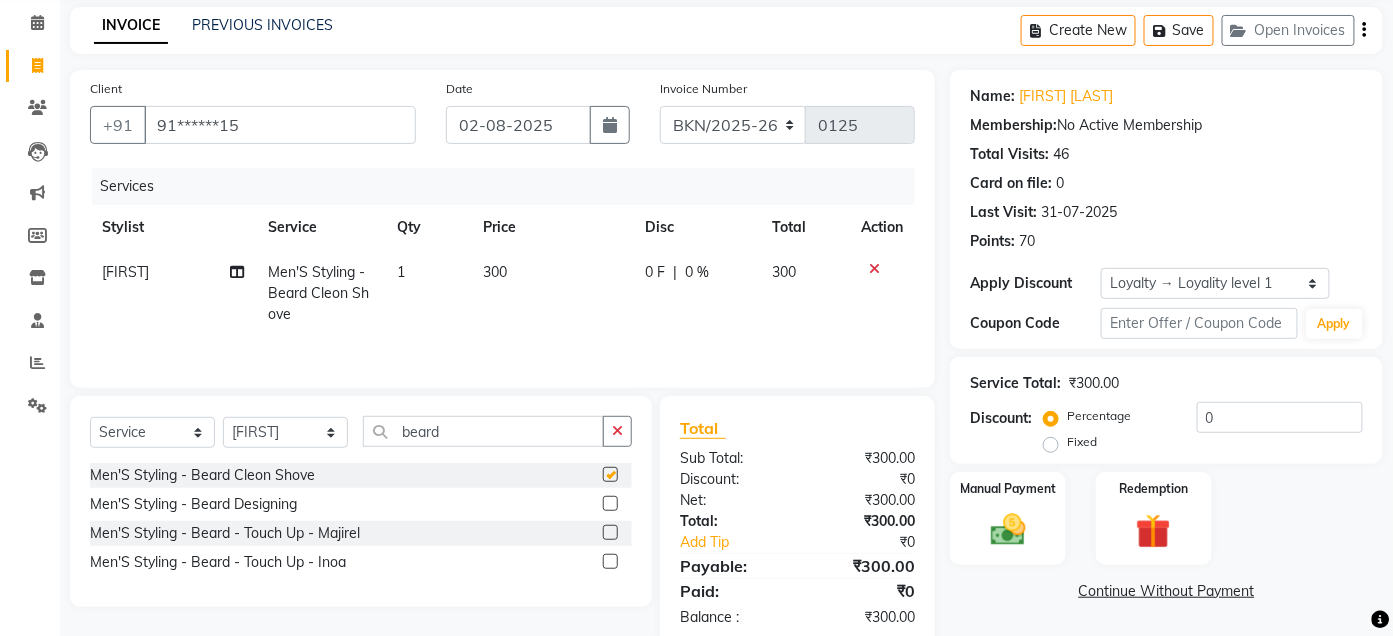 checkbox on "false" 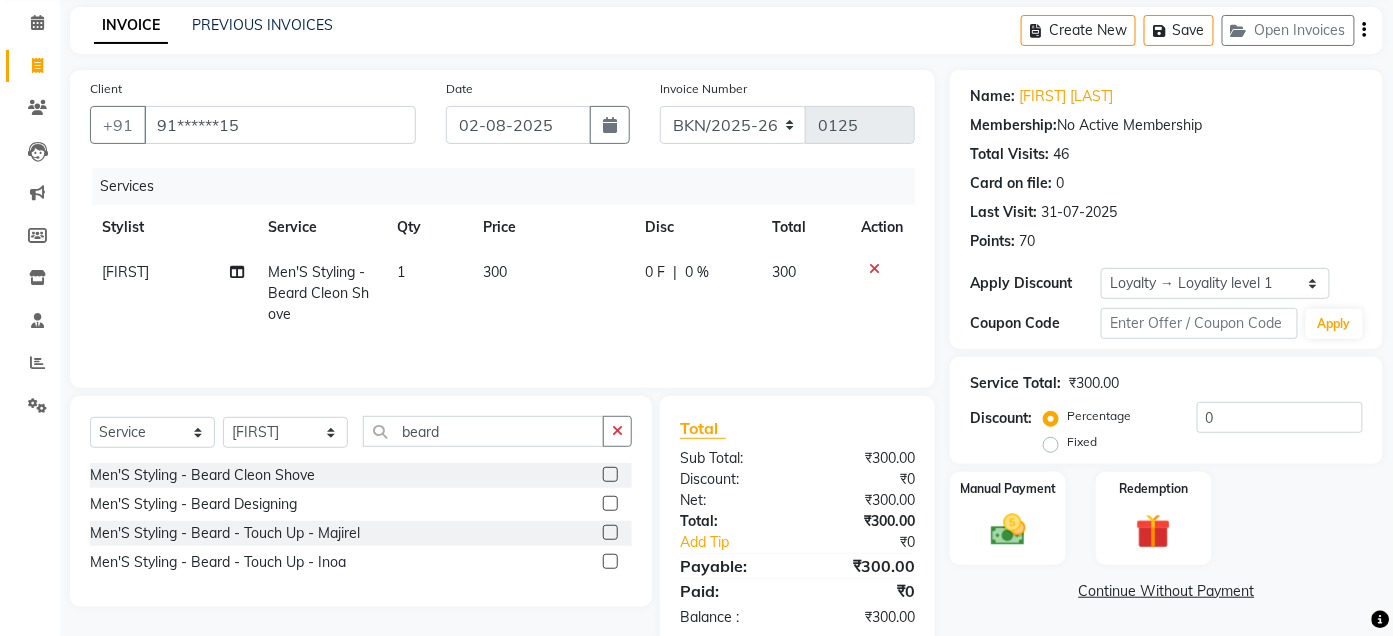 scroll, scrollTop: 124, scrollLeft: 0, axis: vertical 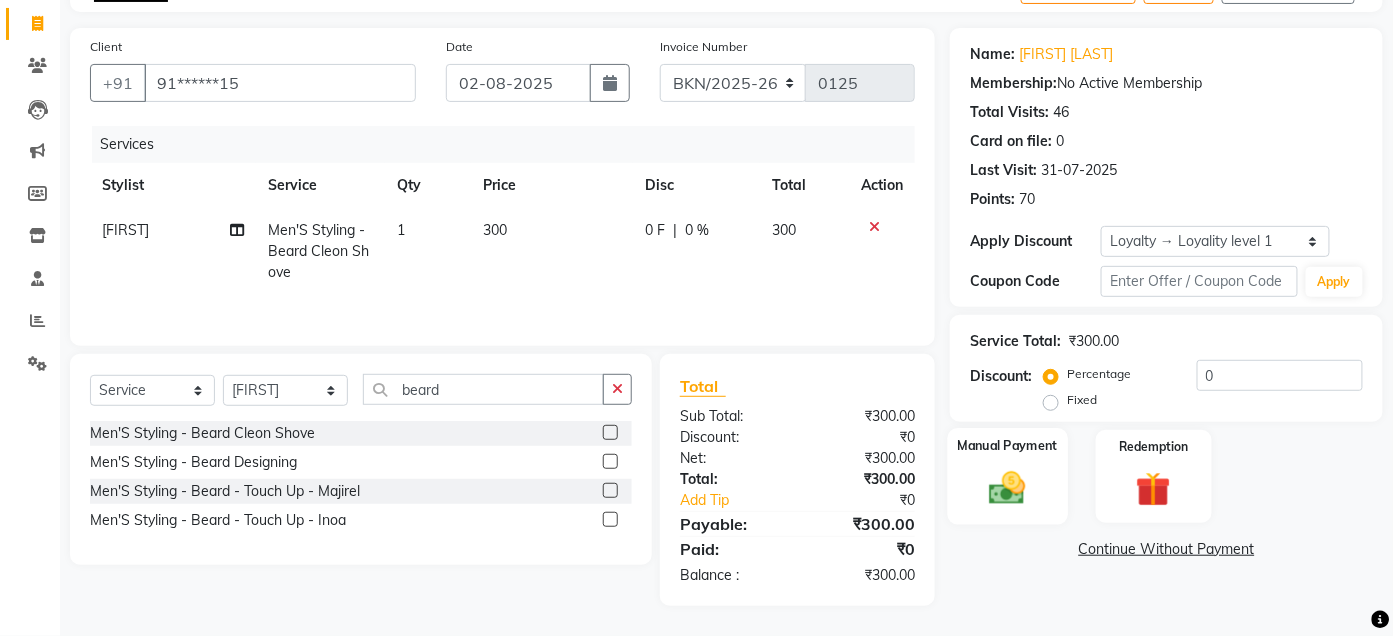 click 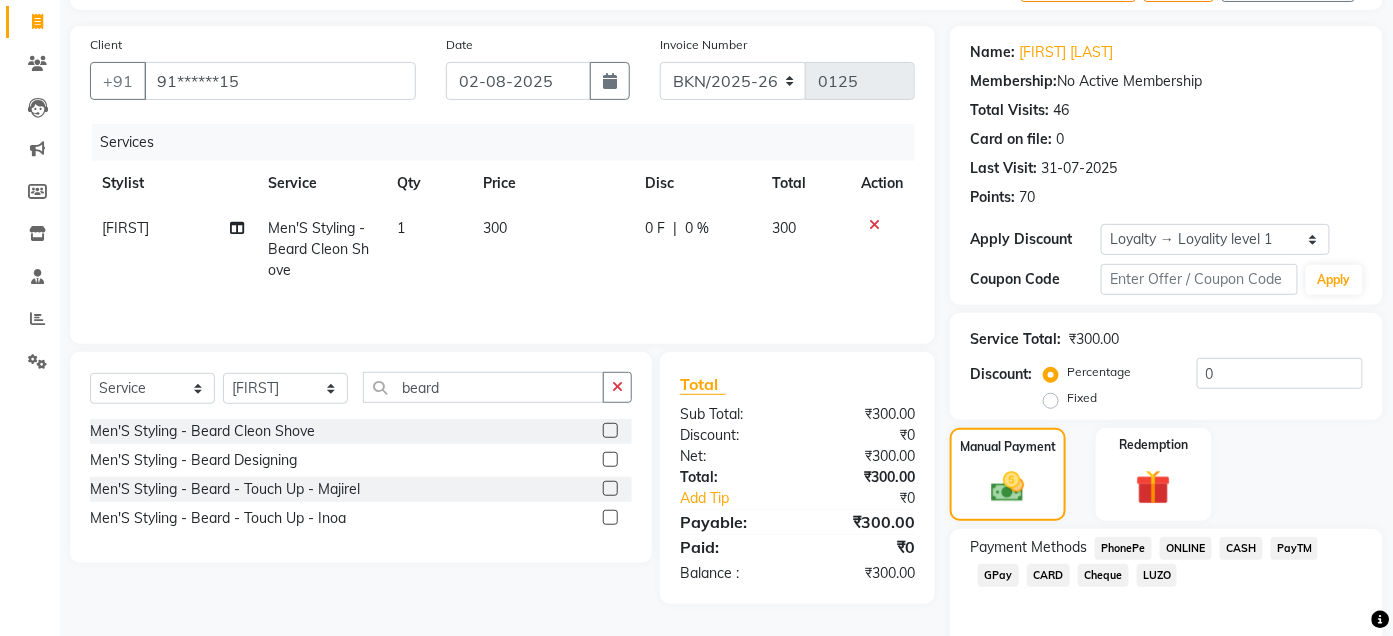 click on "CASH" 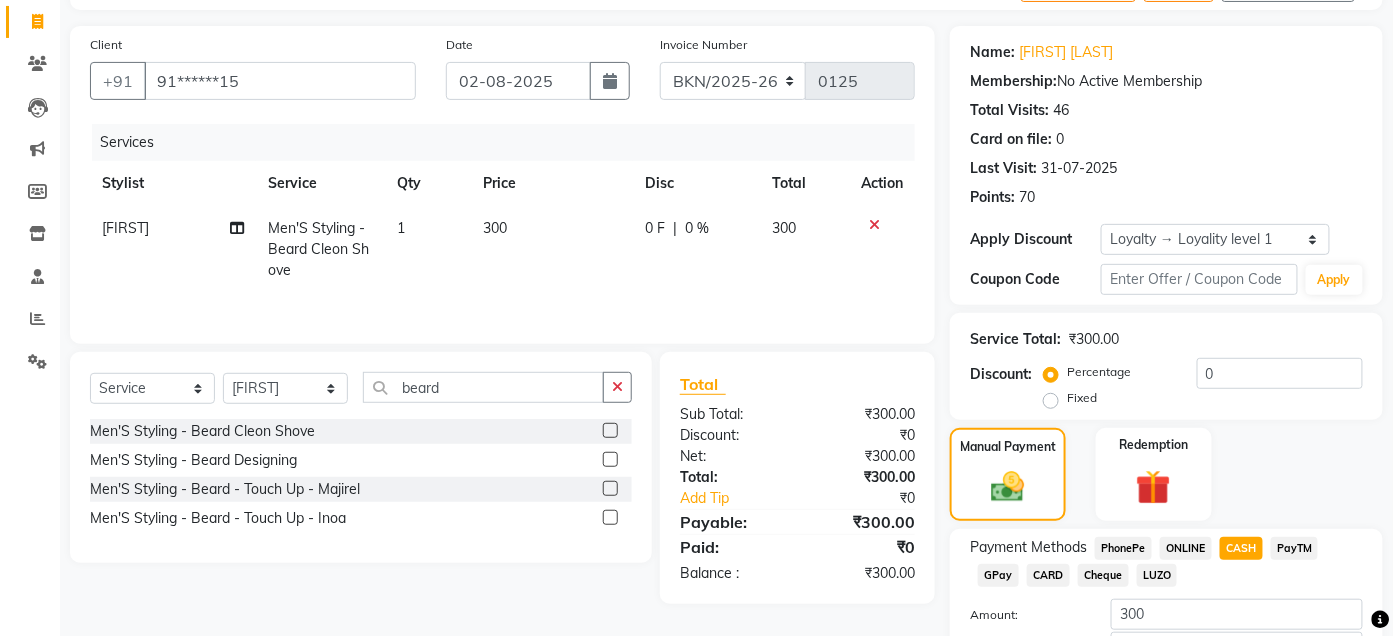 scroll, scrollTop: 265, scrollLeft: 0, axis: vertical 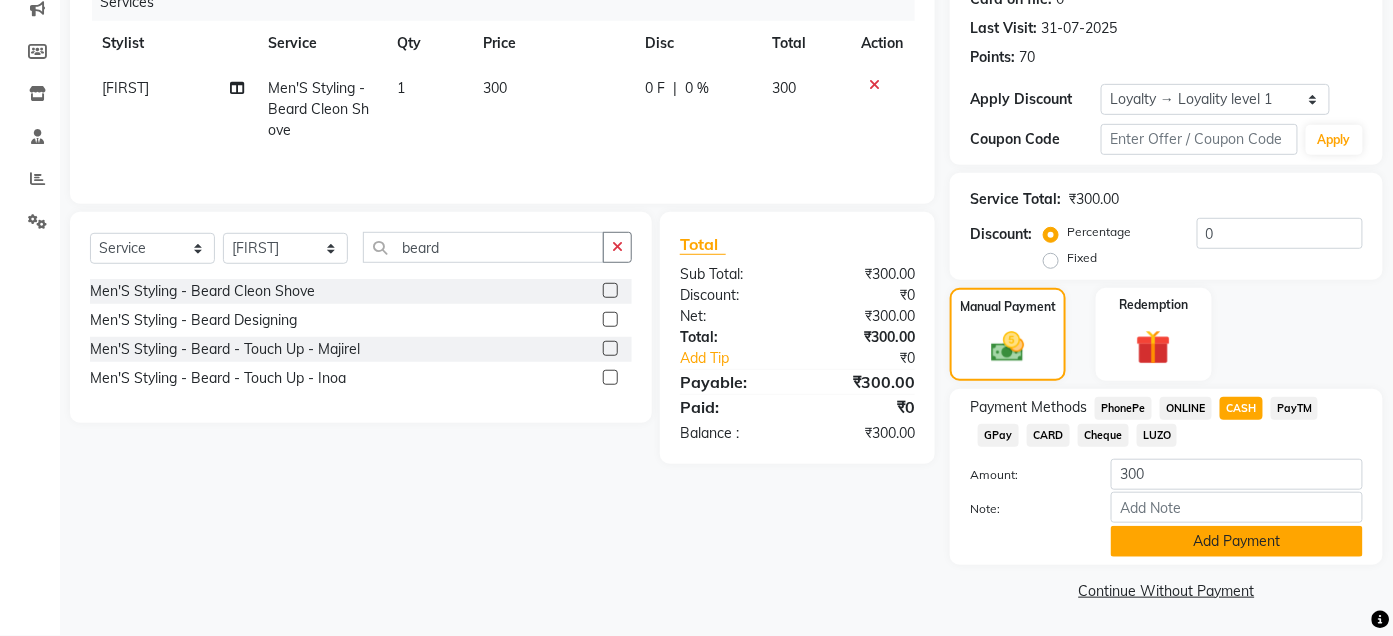 click on "Add Payment" 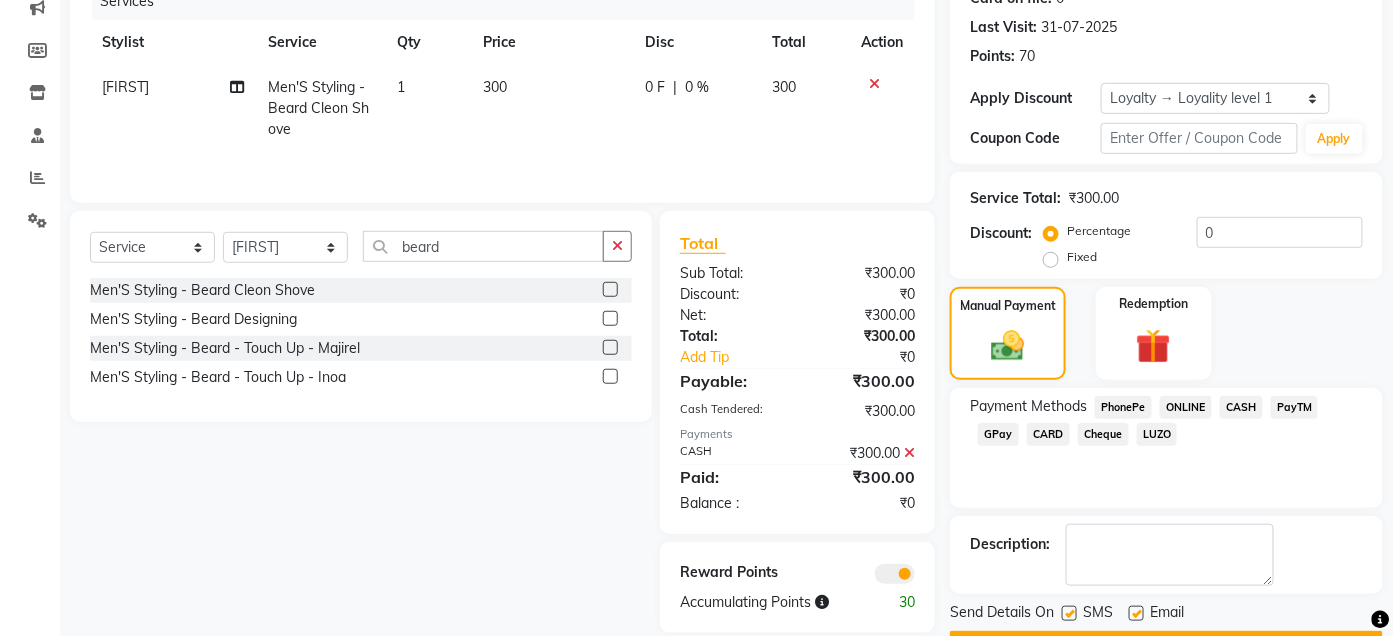 scroll, scrollTop: 320, scrollLeft: 0, axis: vertical 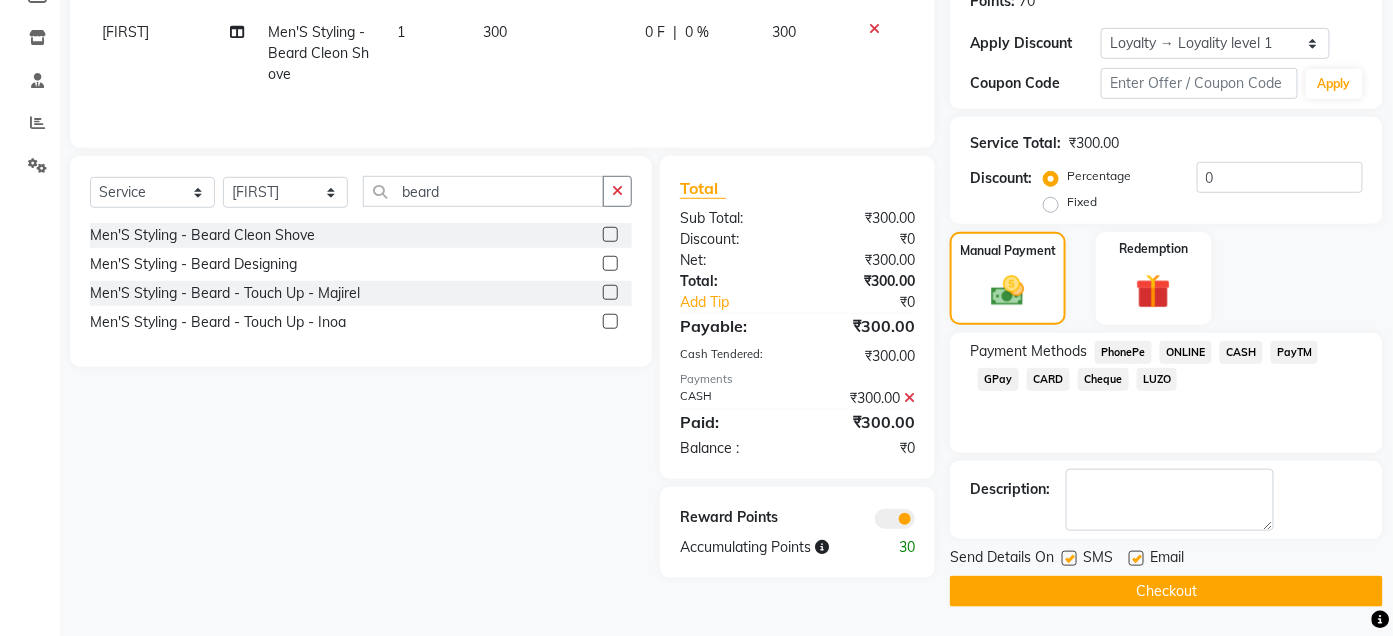 click 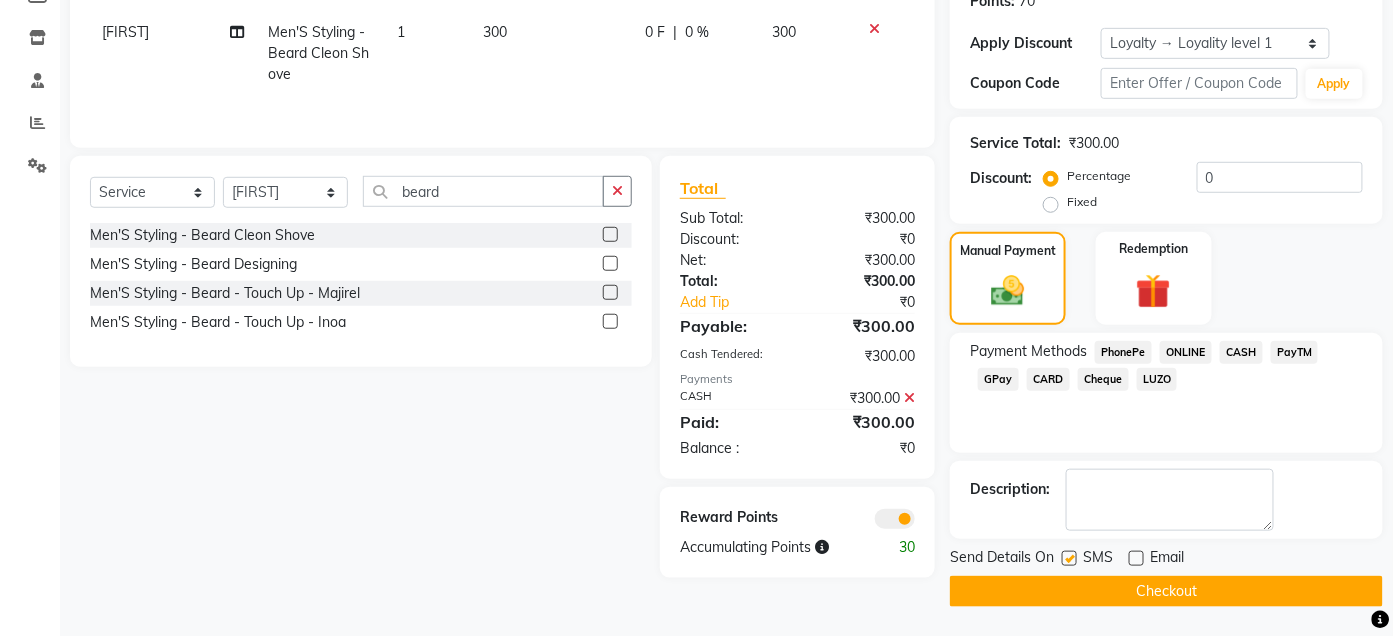 click 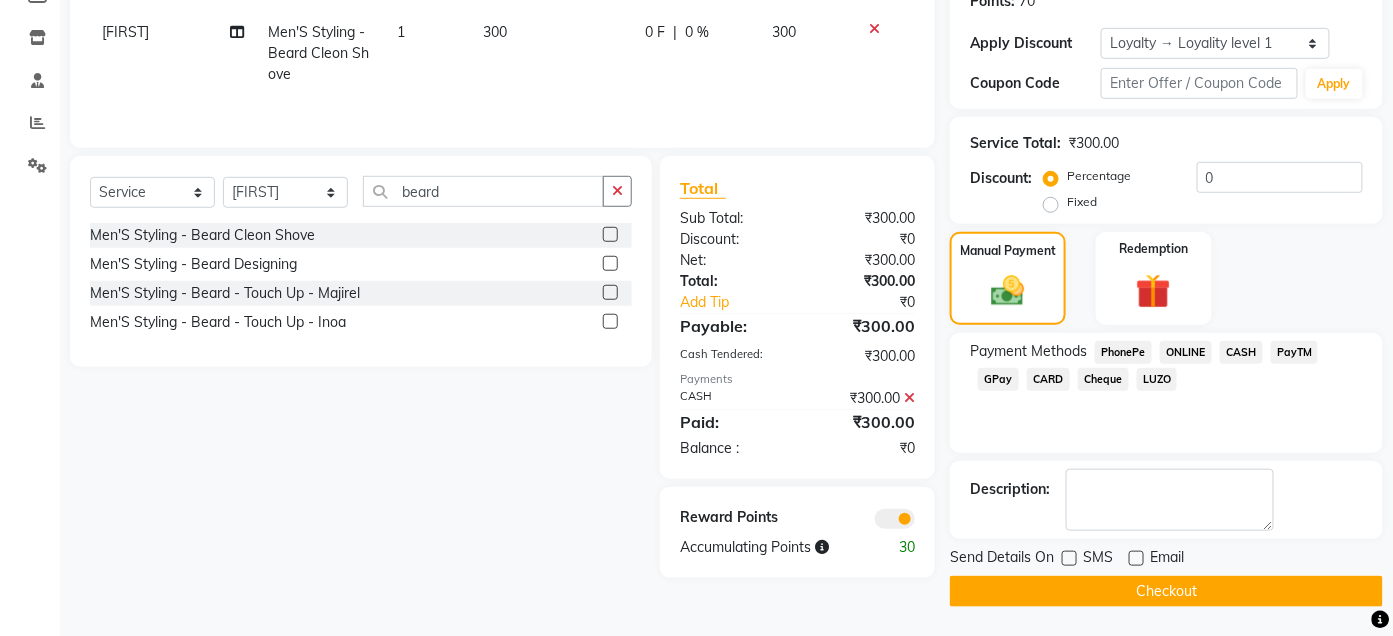 click on "Checkout" 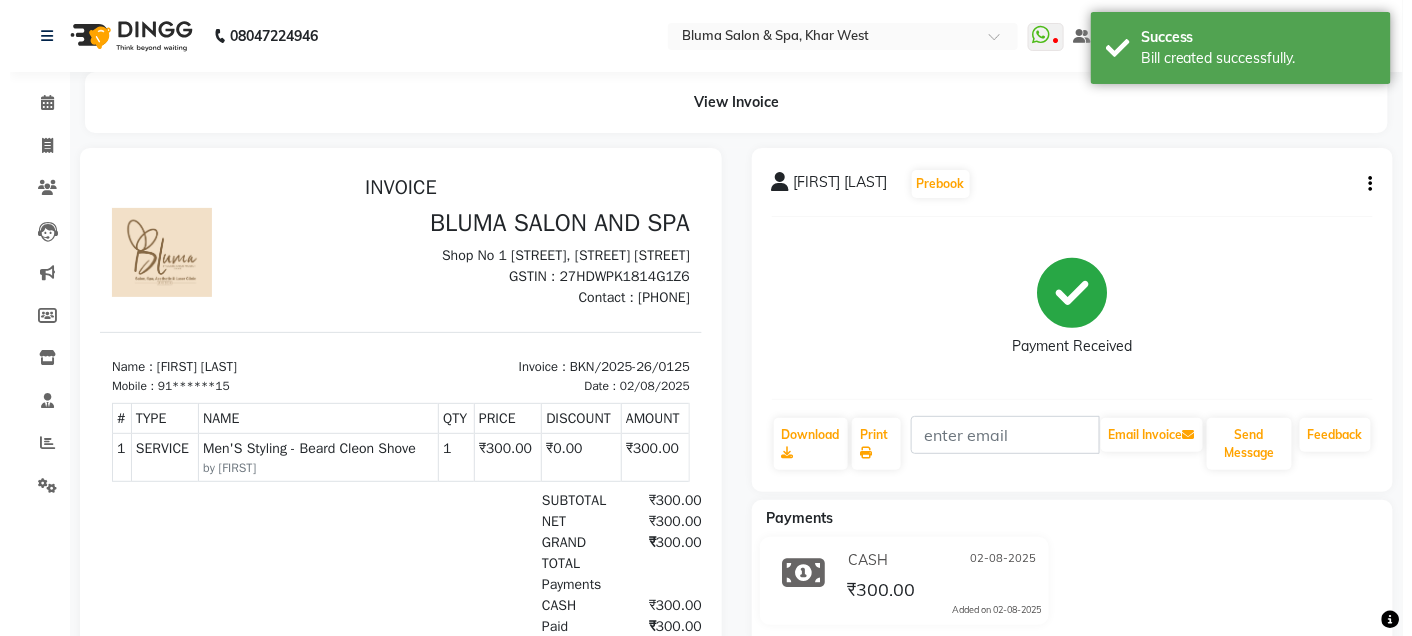 scroll, scrollTop: 0, scrollLeft: 0, axis: both 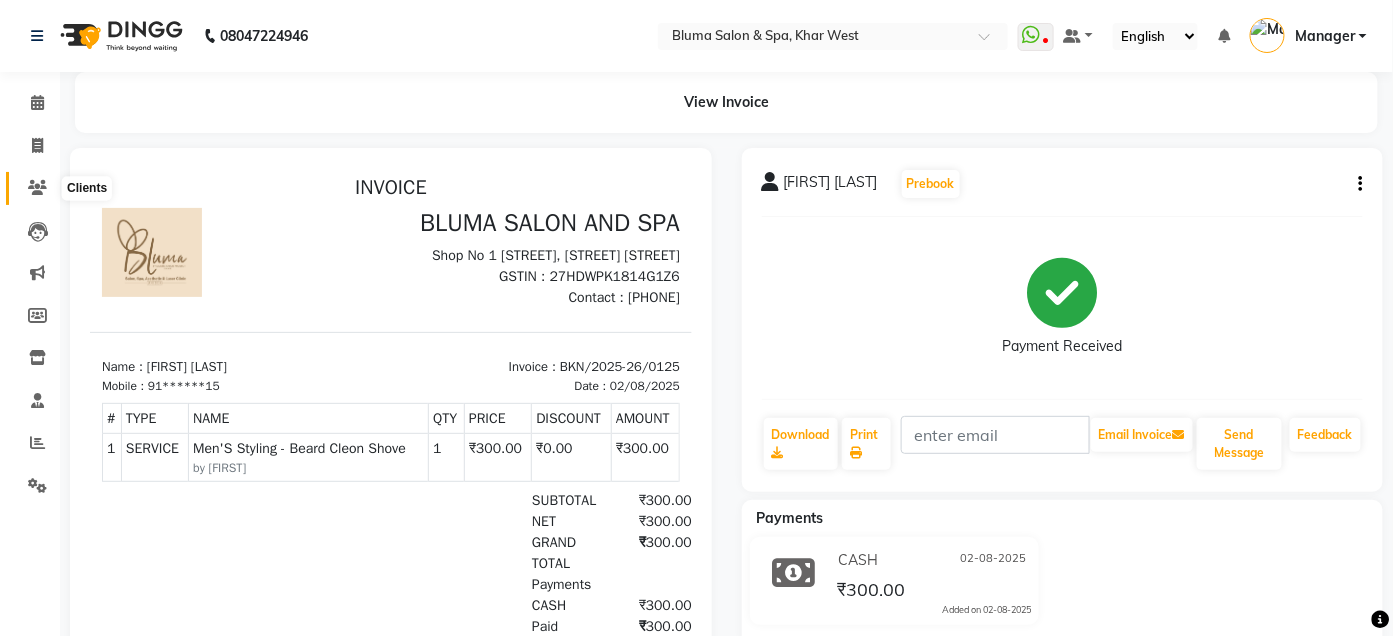 click 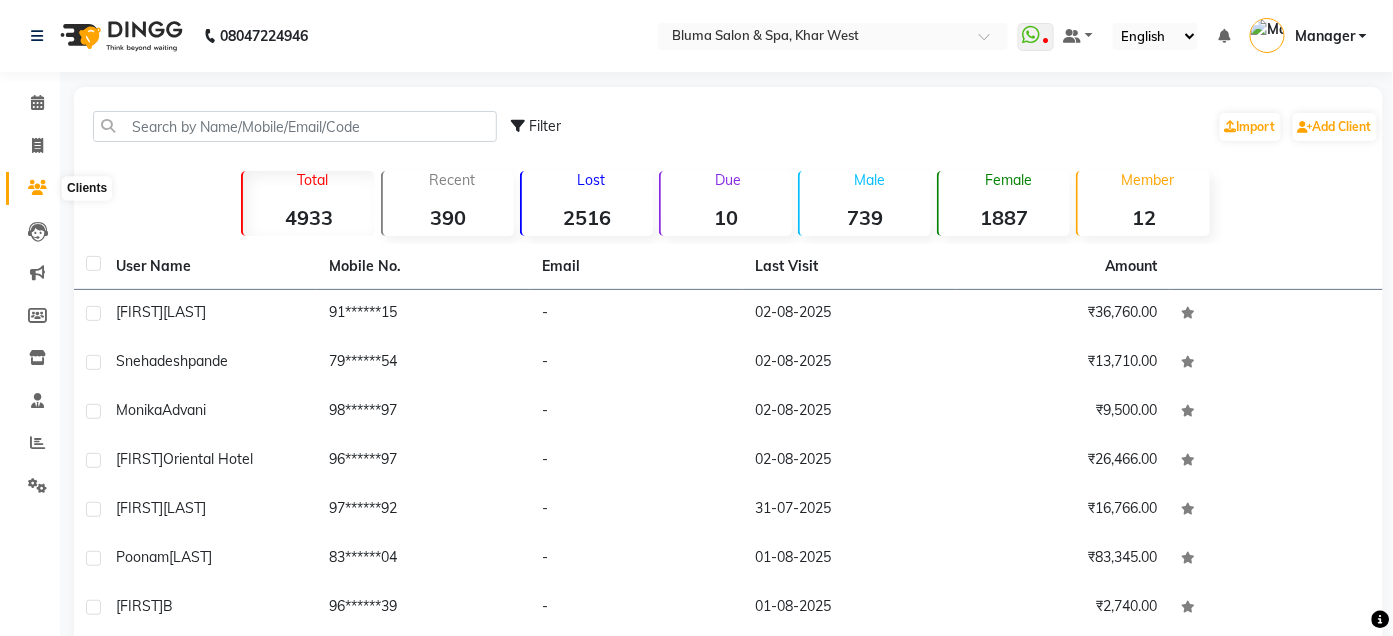 click 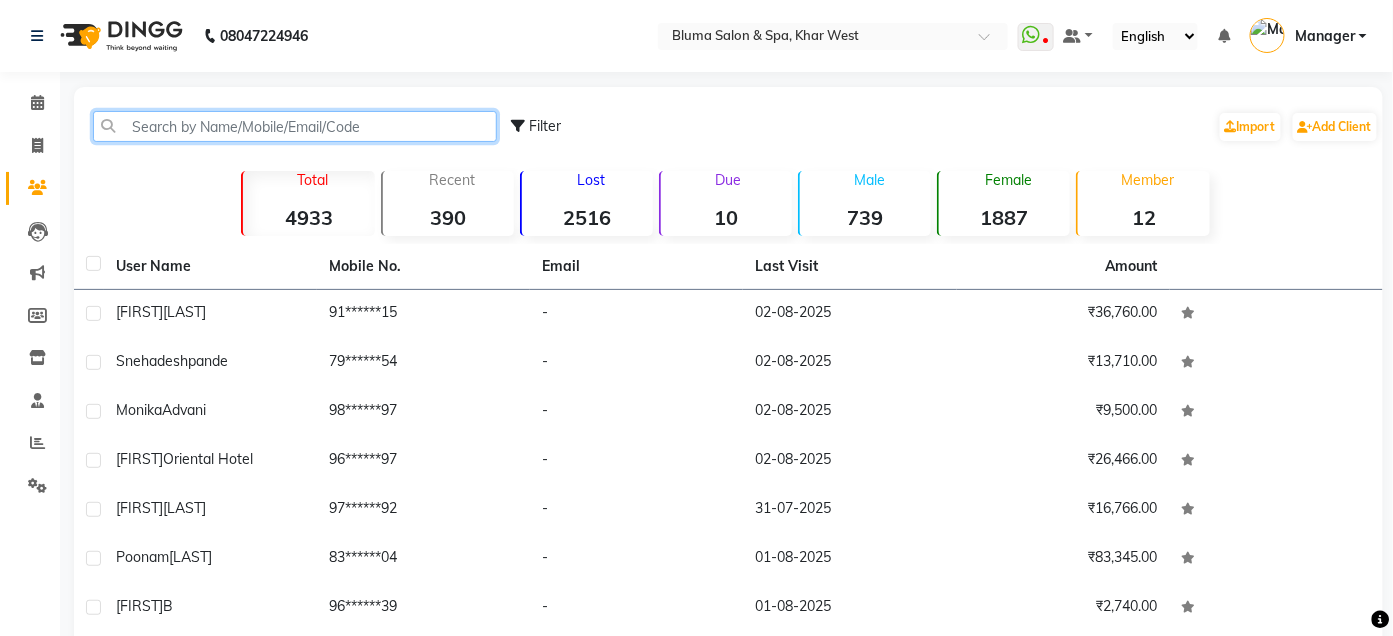 click 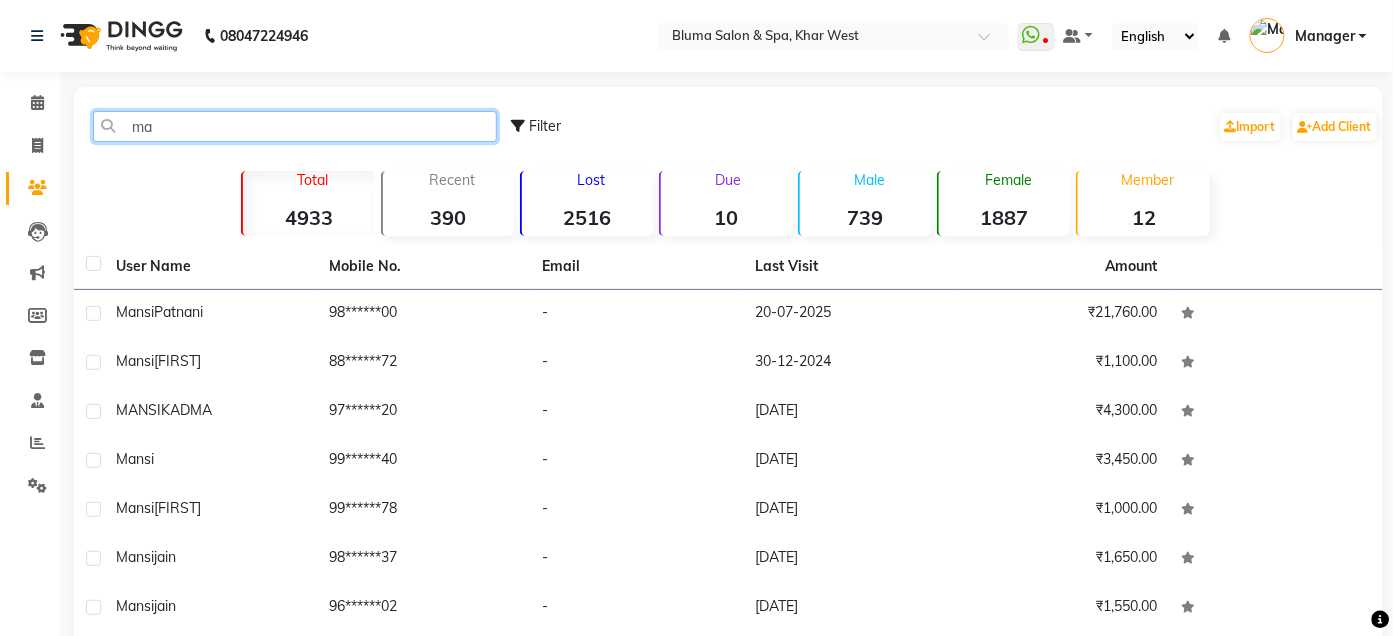 type on "m" 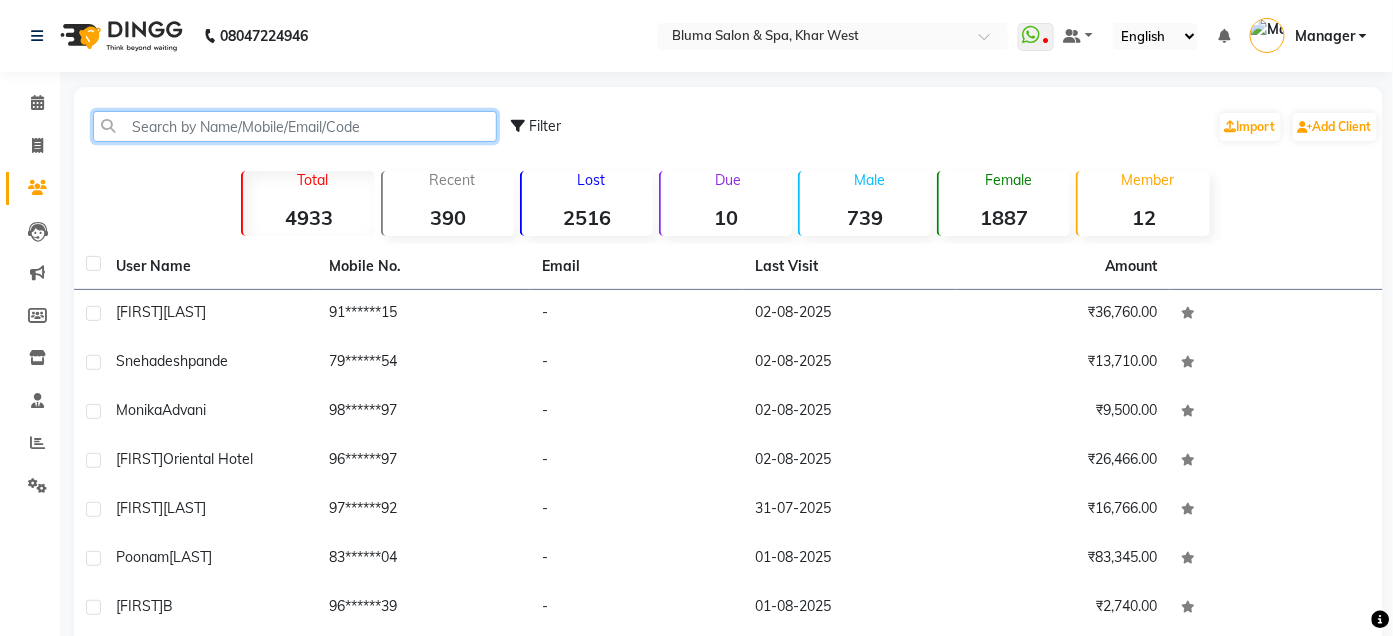 type on "m" 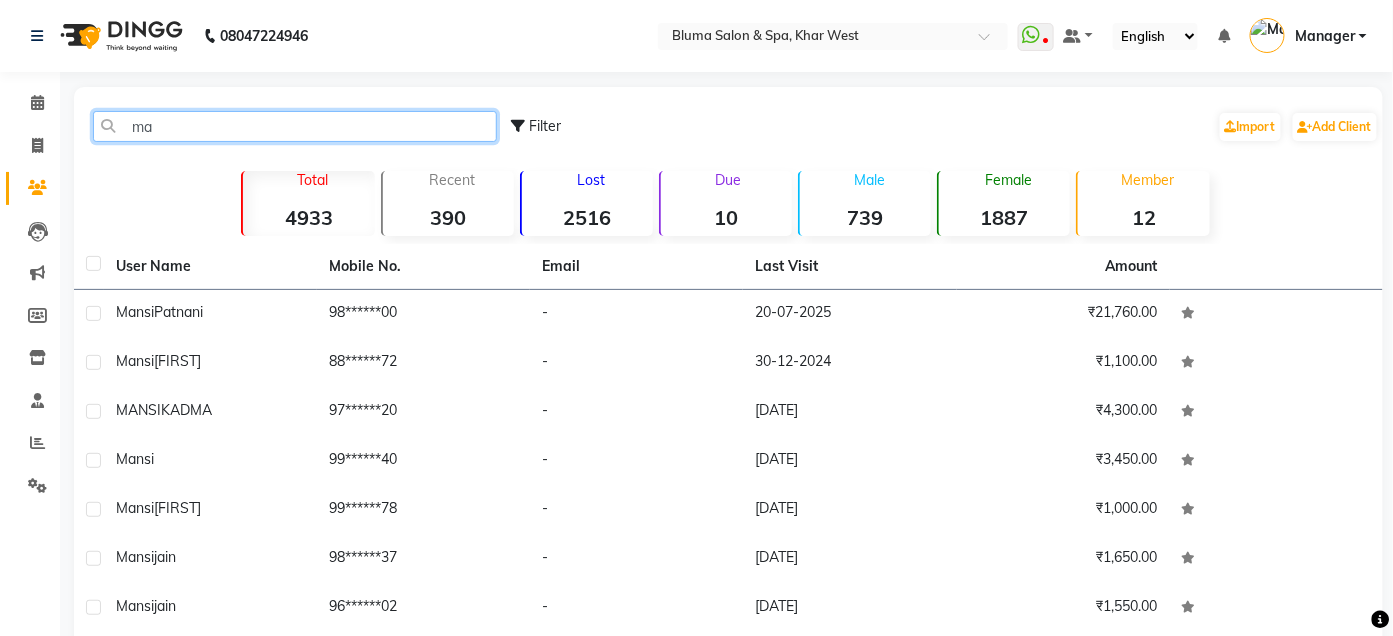 type on "m" 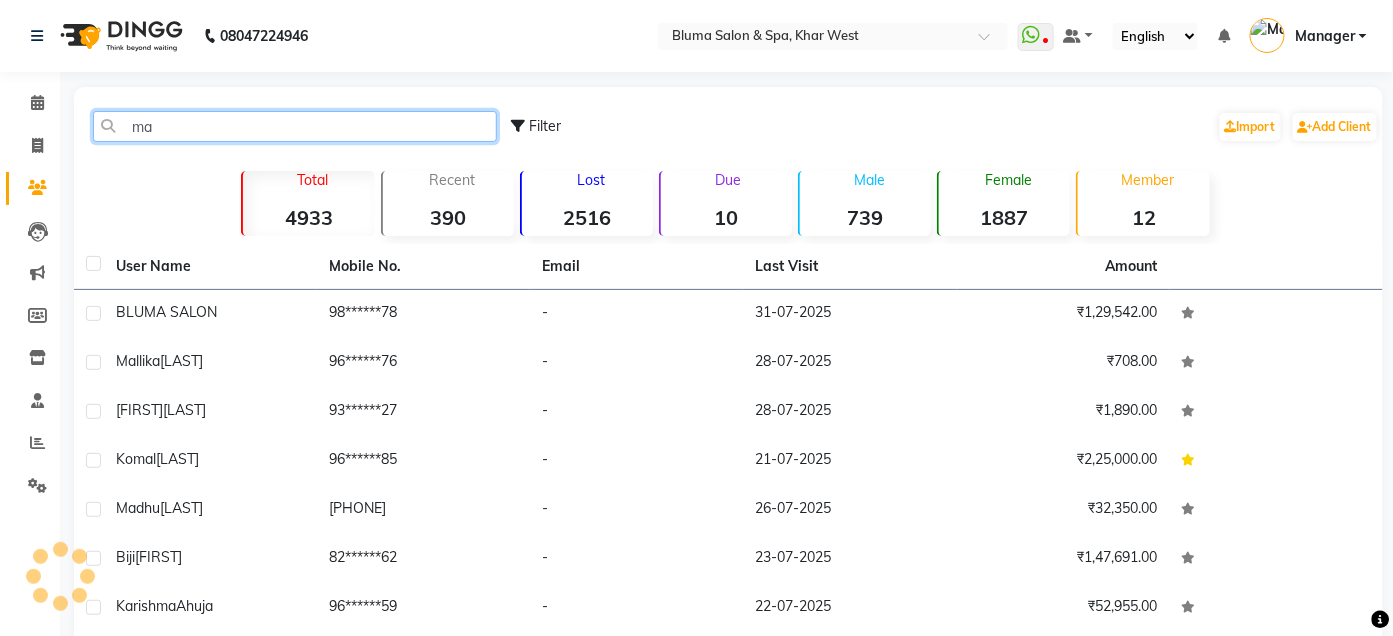 type on "m" 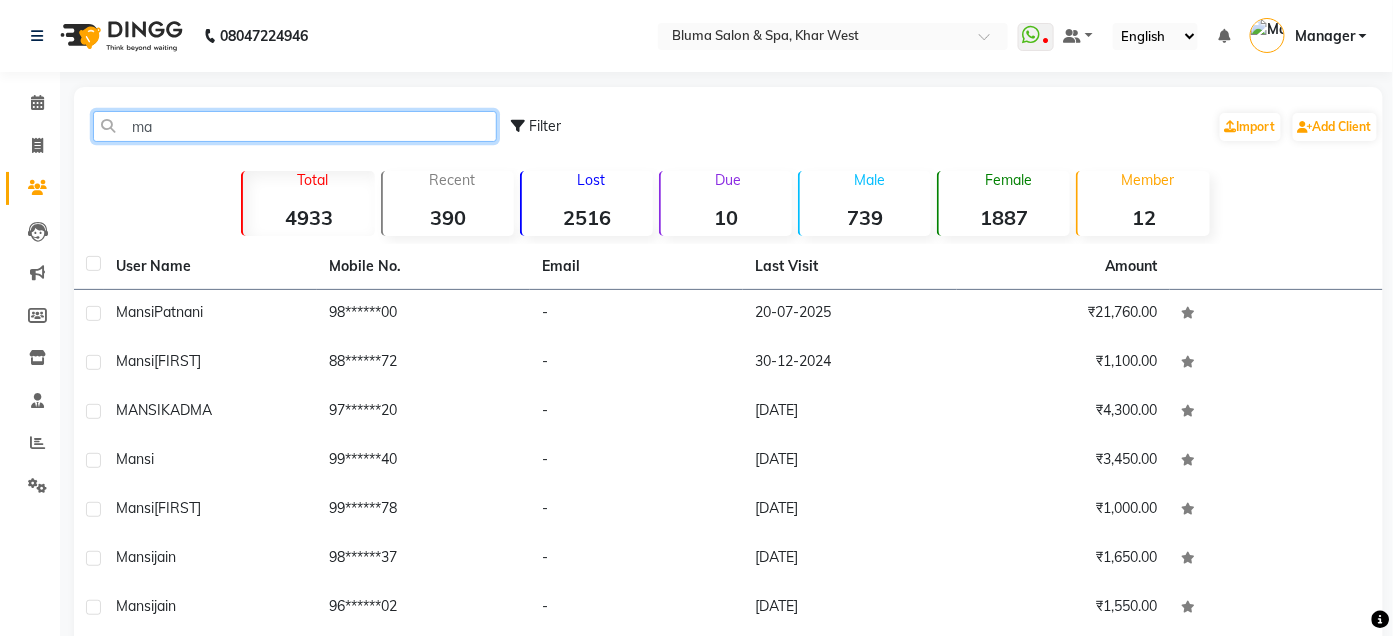 type on "m" 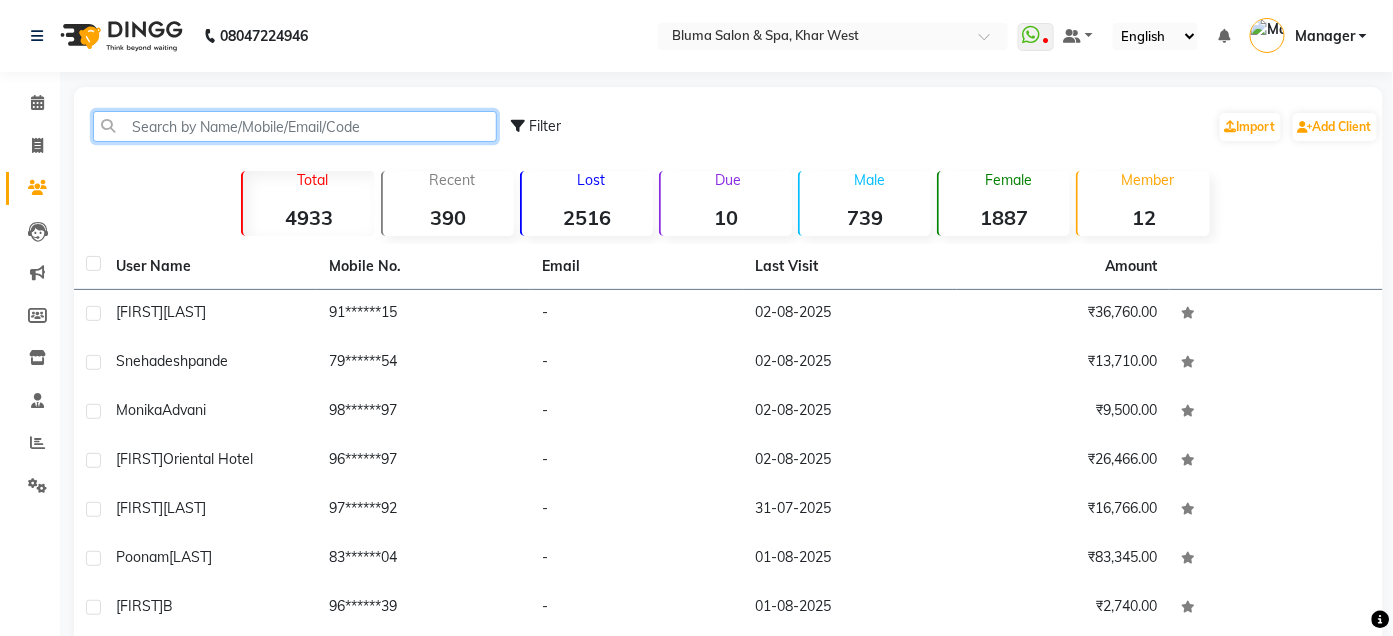 type on "m" 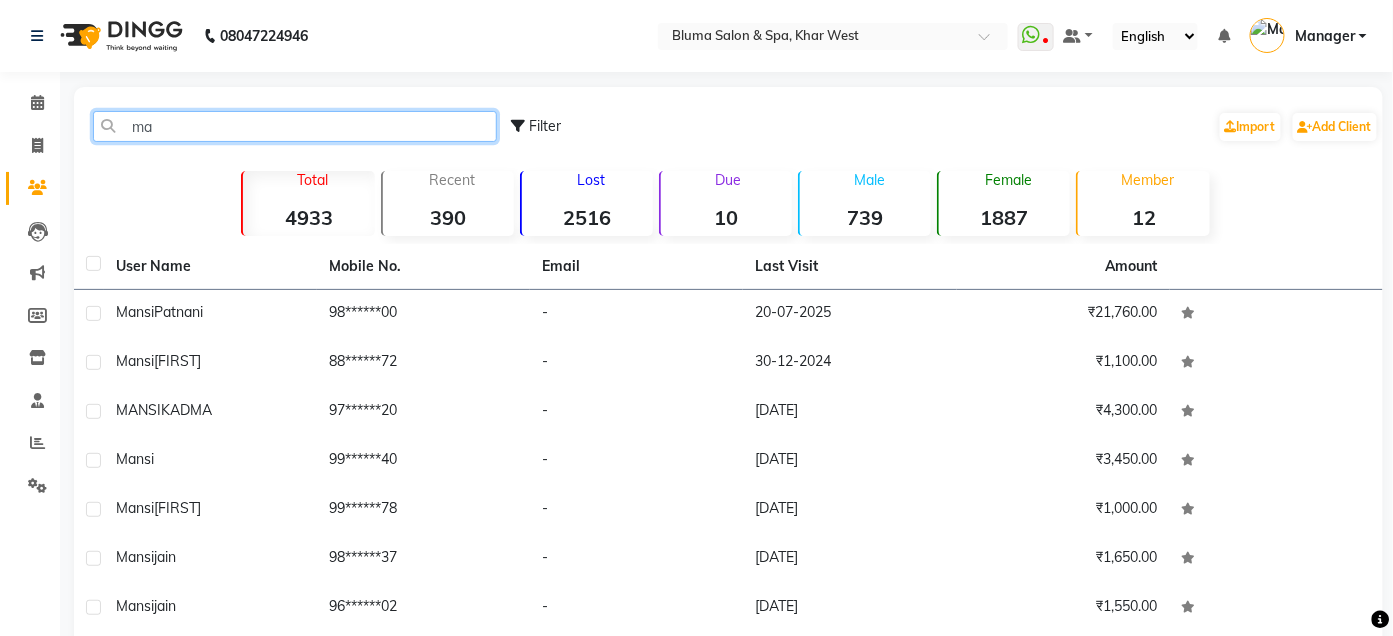 type on "m" 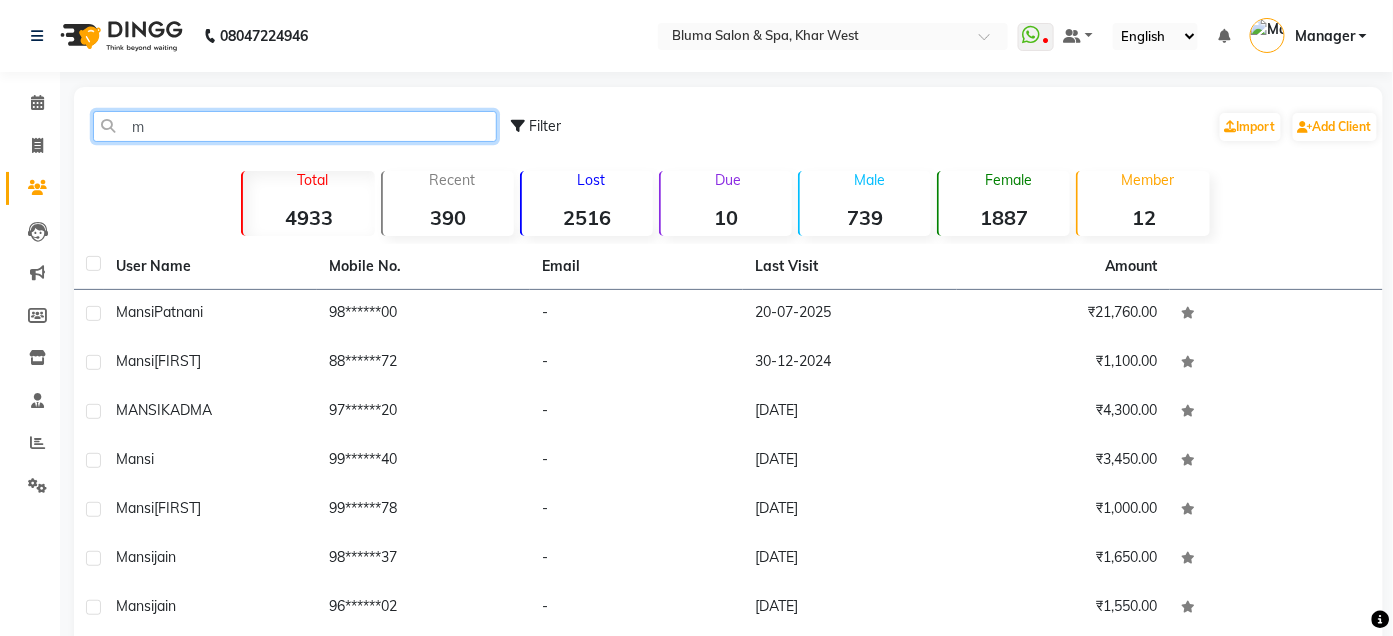 type 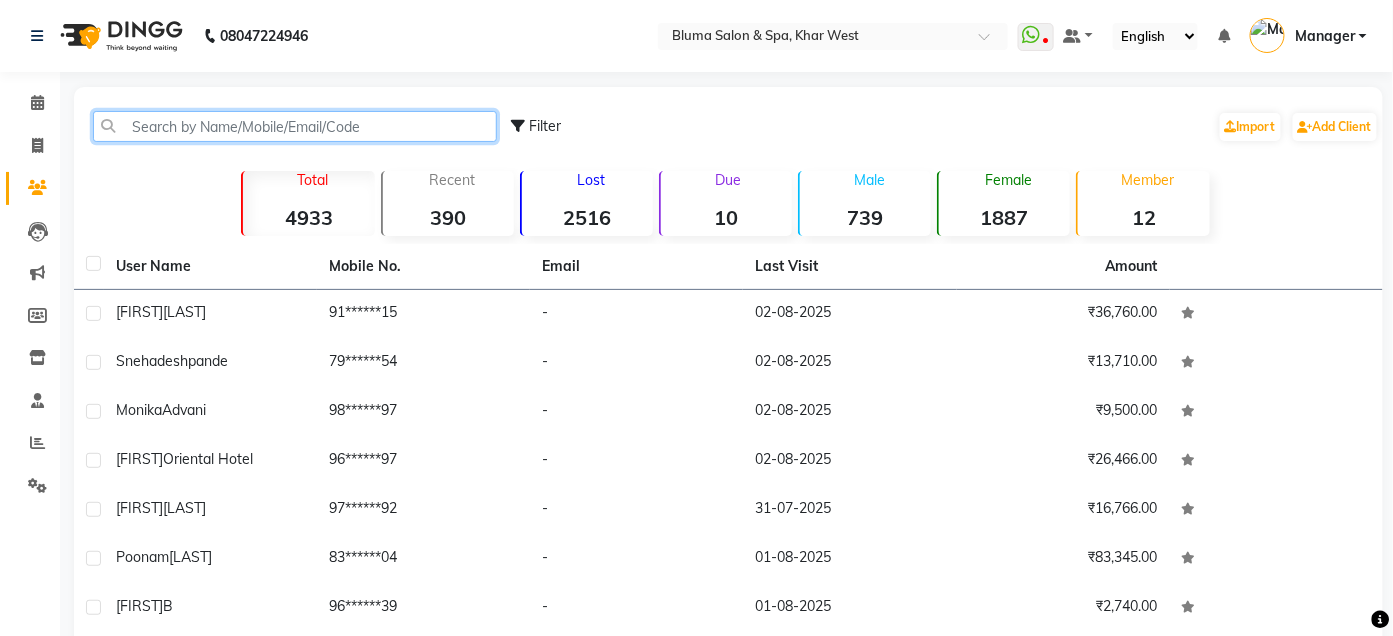 click 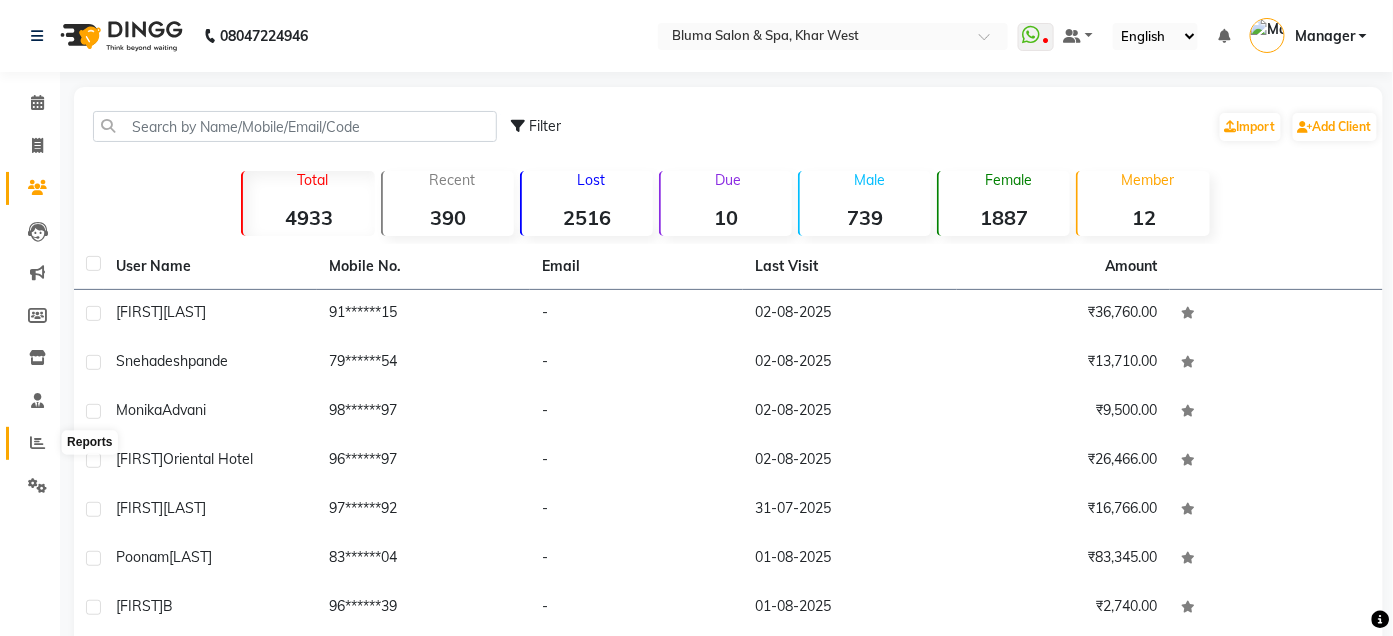 click 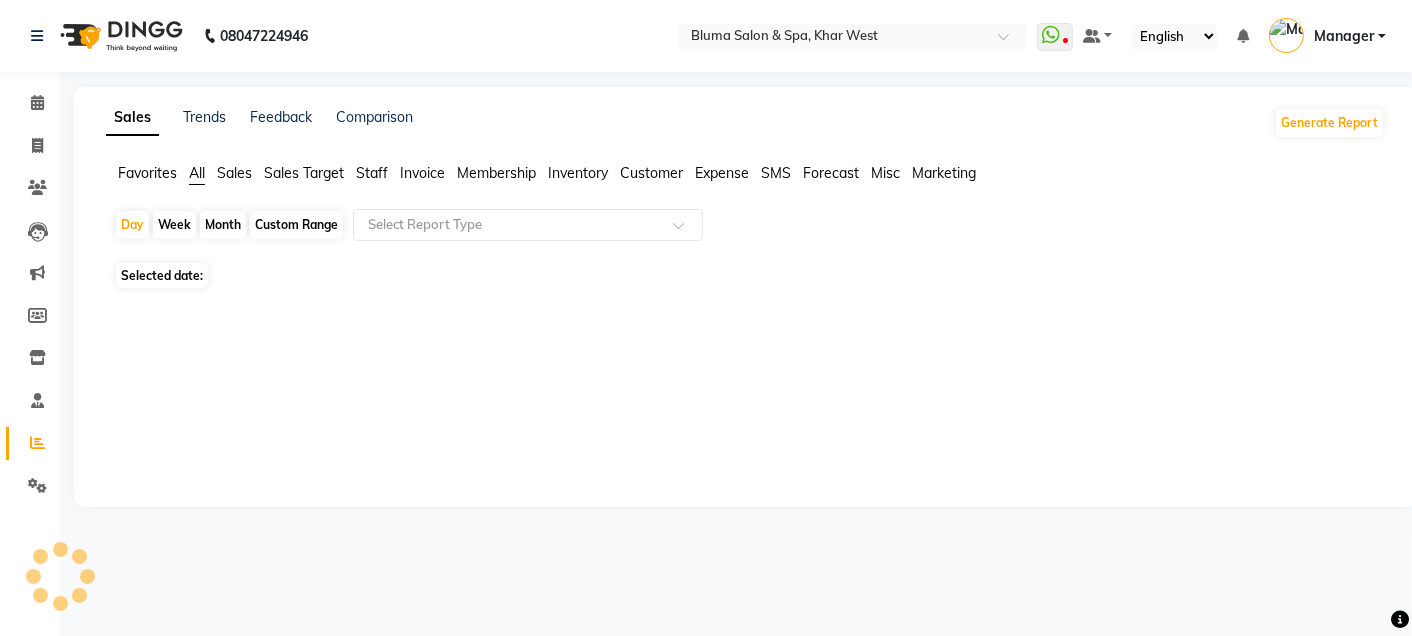 click on "Sales" 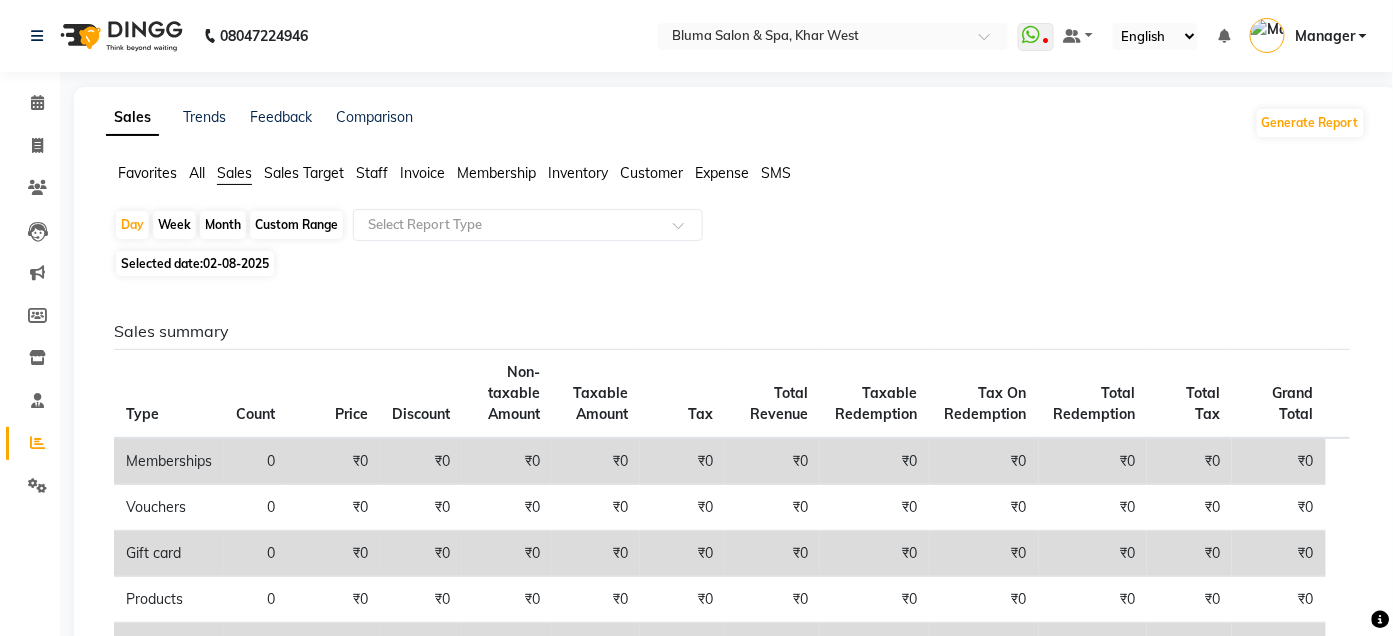 click on "Month" 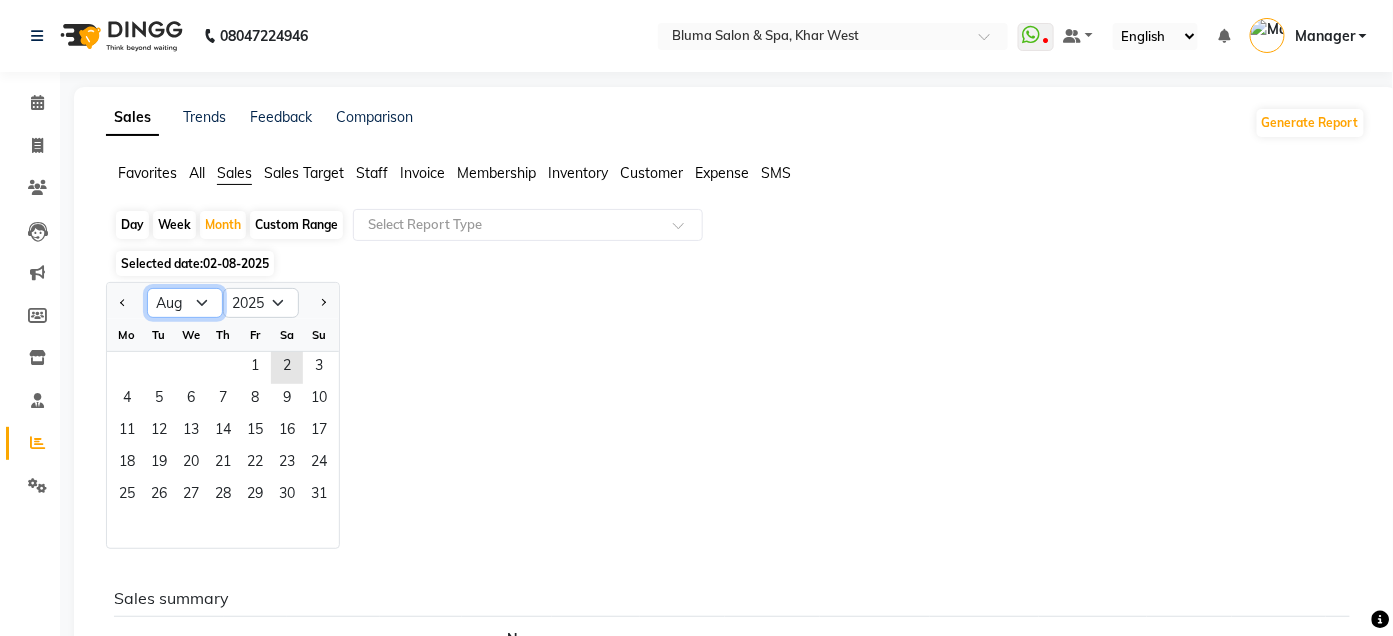 click on "Jan Feb Mar Apr May Jun Jul Aug Sep Oct Nov Dec" 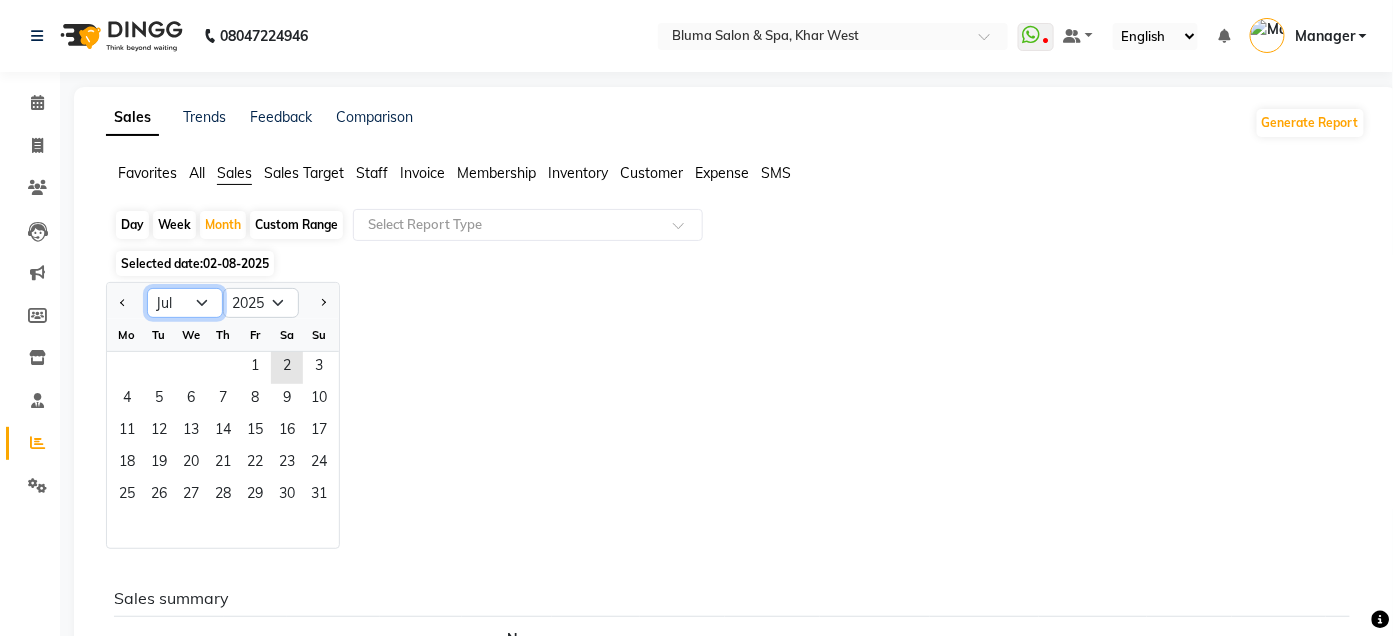 click on "Jan Feb Mar Apr May Jun Jul Aug Sep Oct Nov Dec" 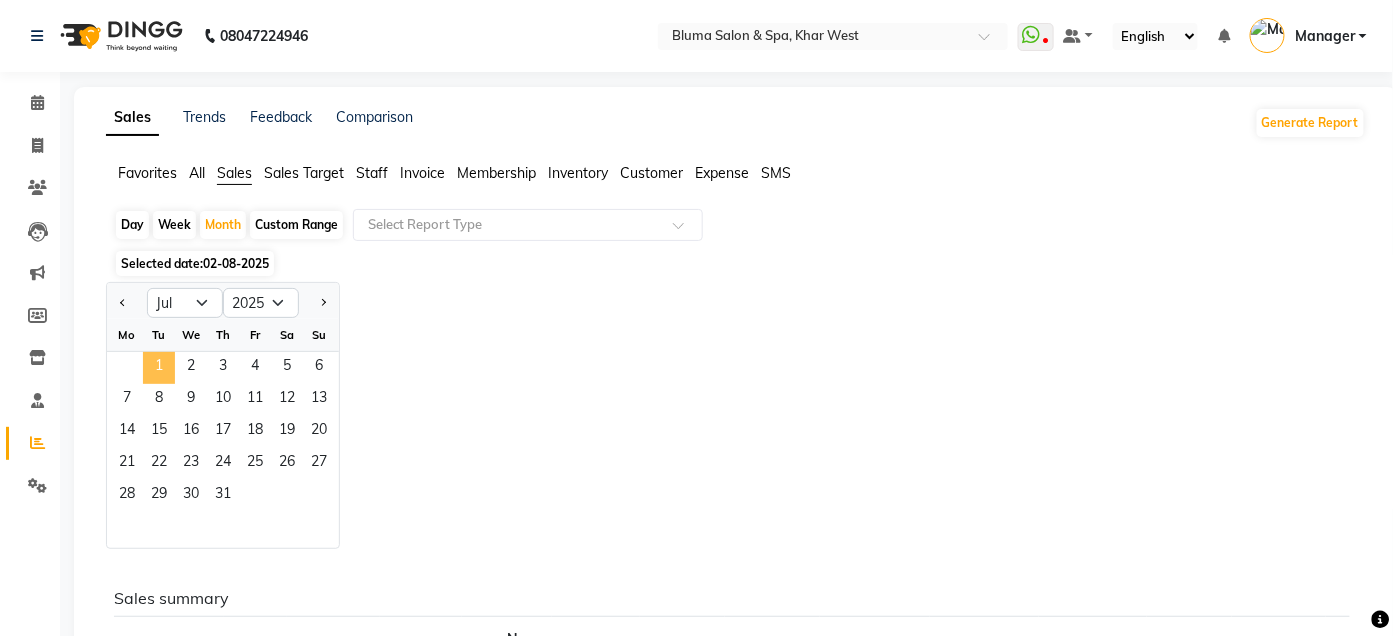 click on "1" 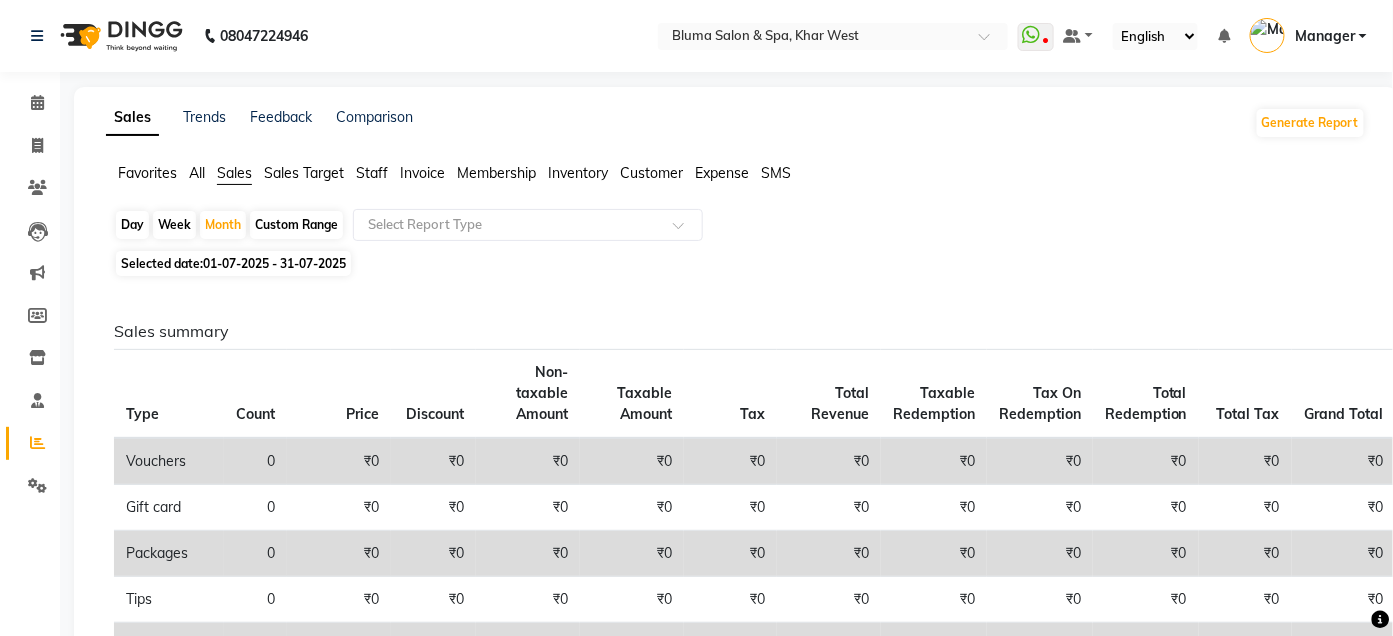 click on "Manager" at bounding box center [1308, 36] 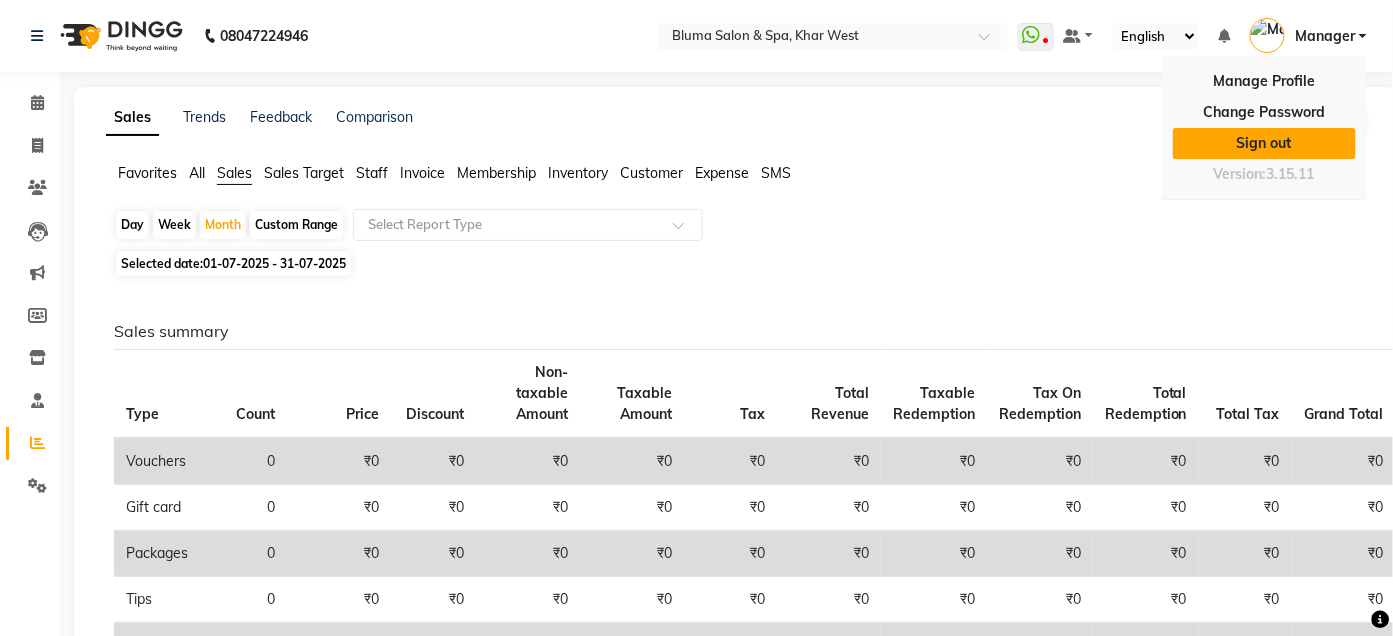 click on "Sign out" at bounding box center [1264, 143] 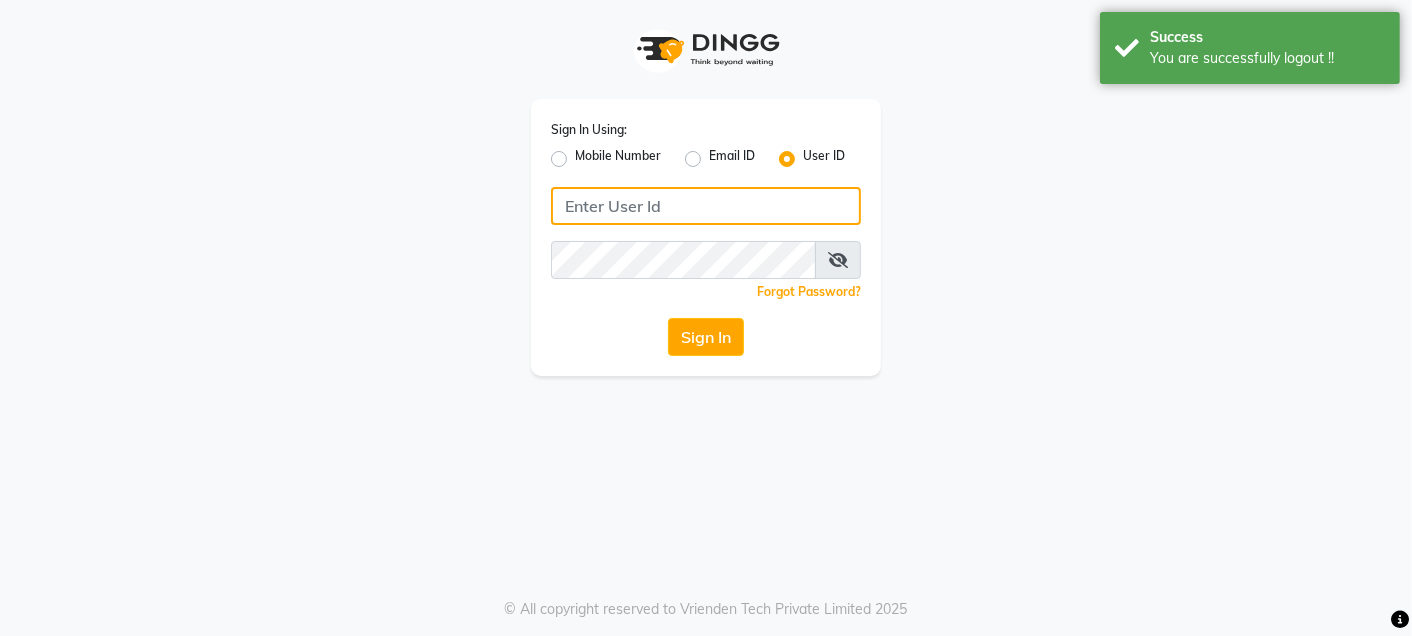 type on "[PHONE]" 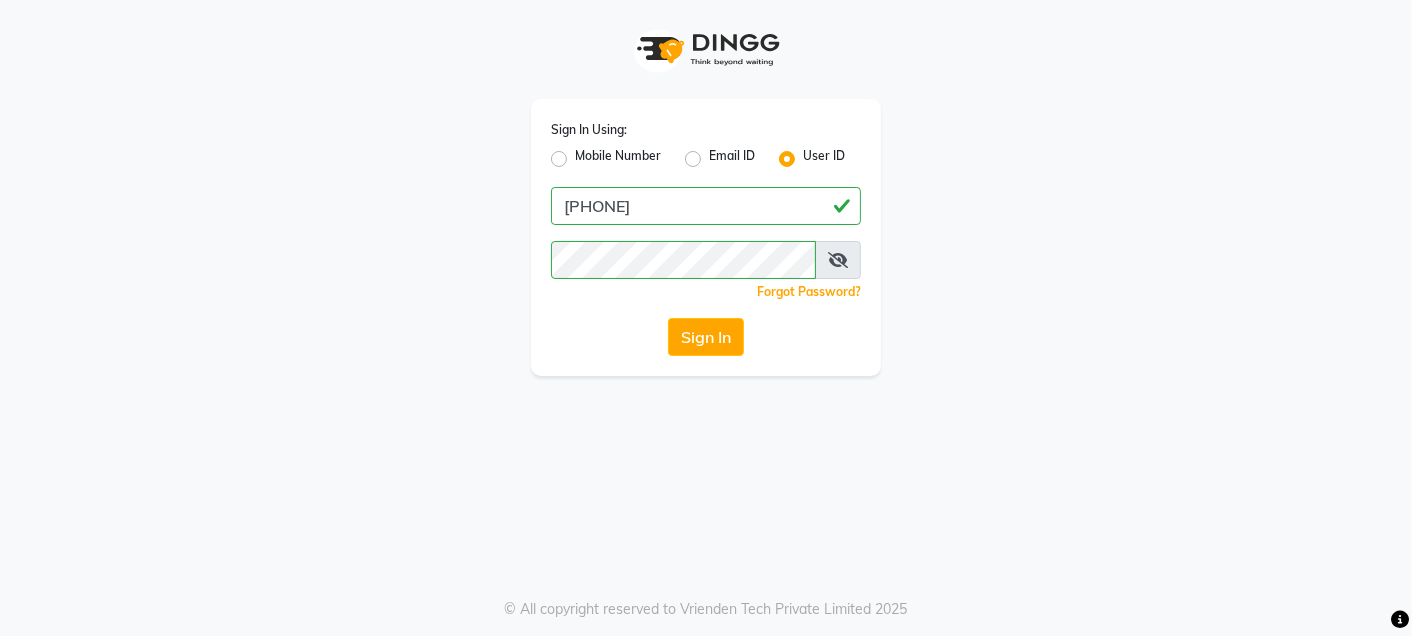 click on "Mobile Number" 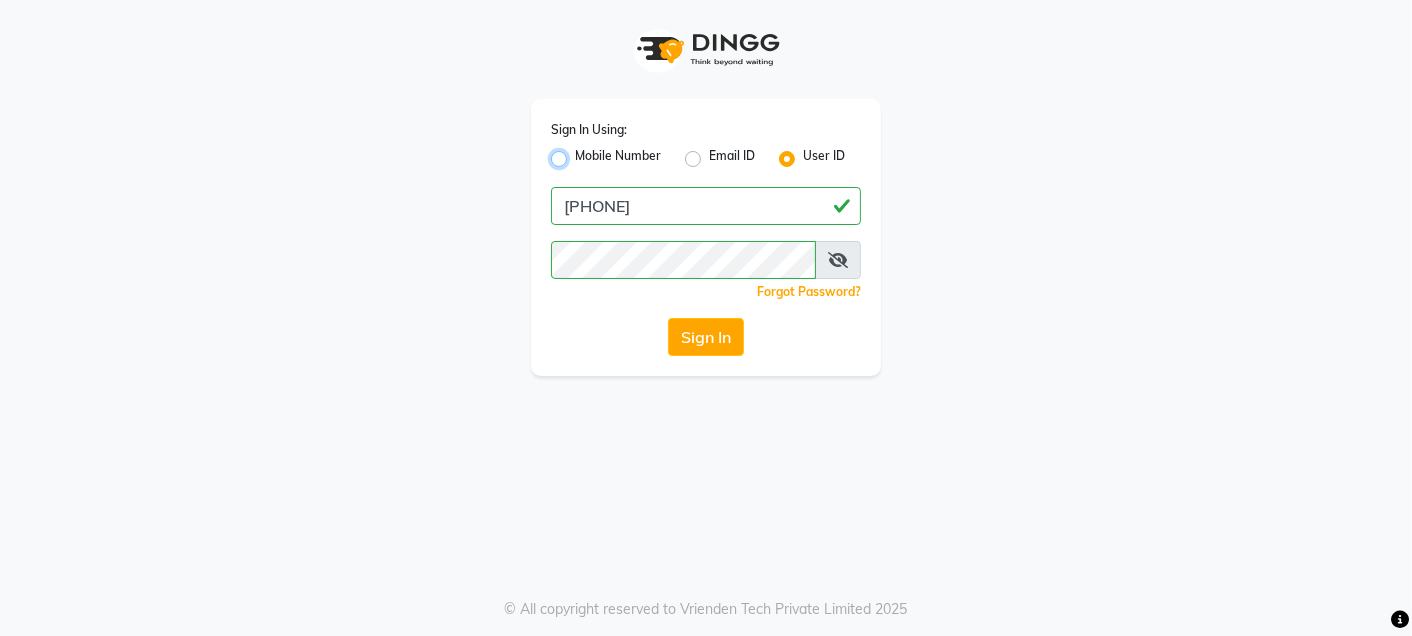 click on "Mobile Number" at bounding box center [581, 153] 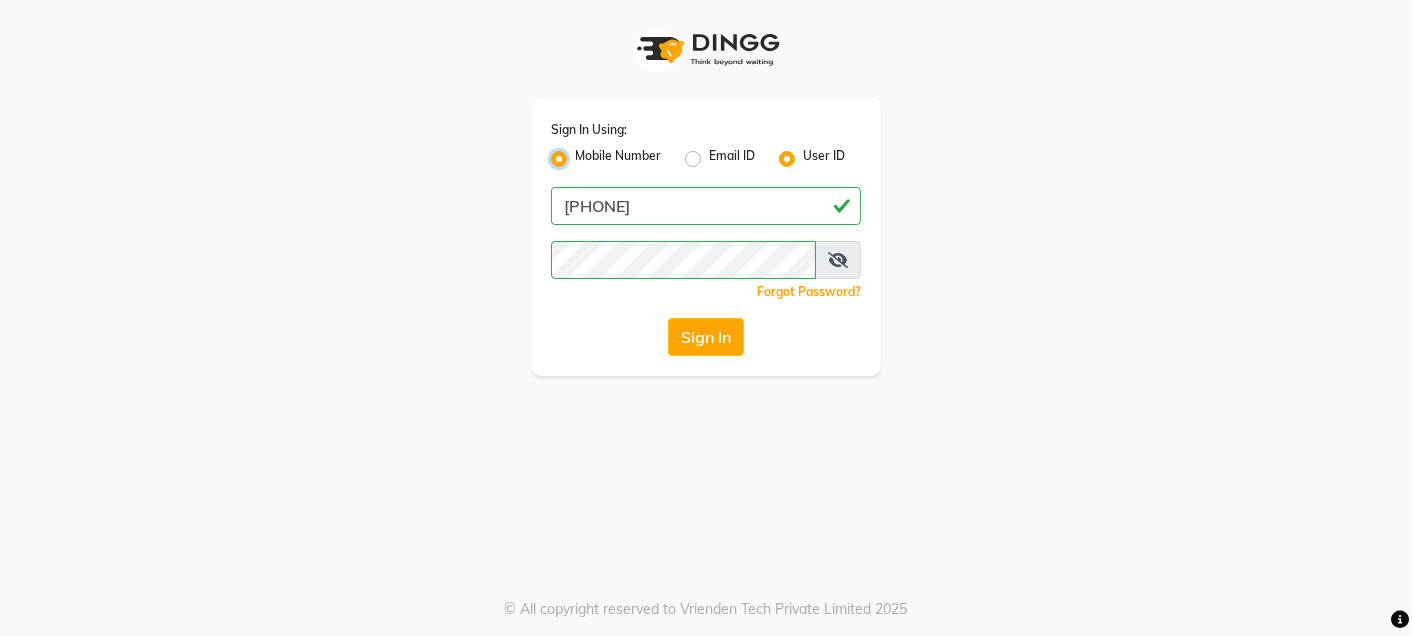 radio on "false" 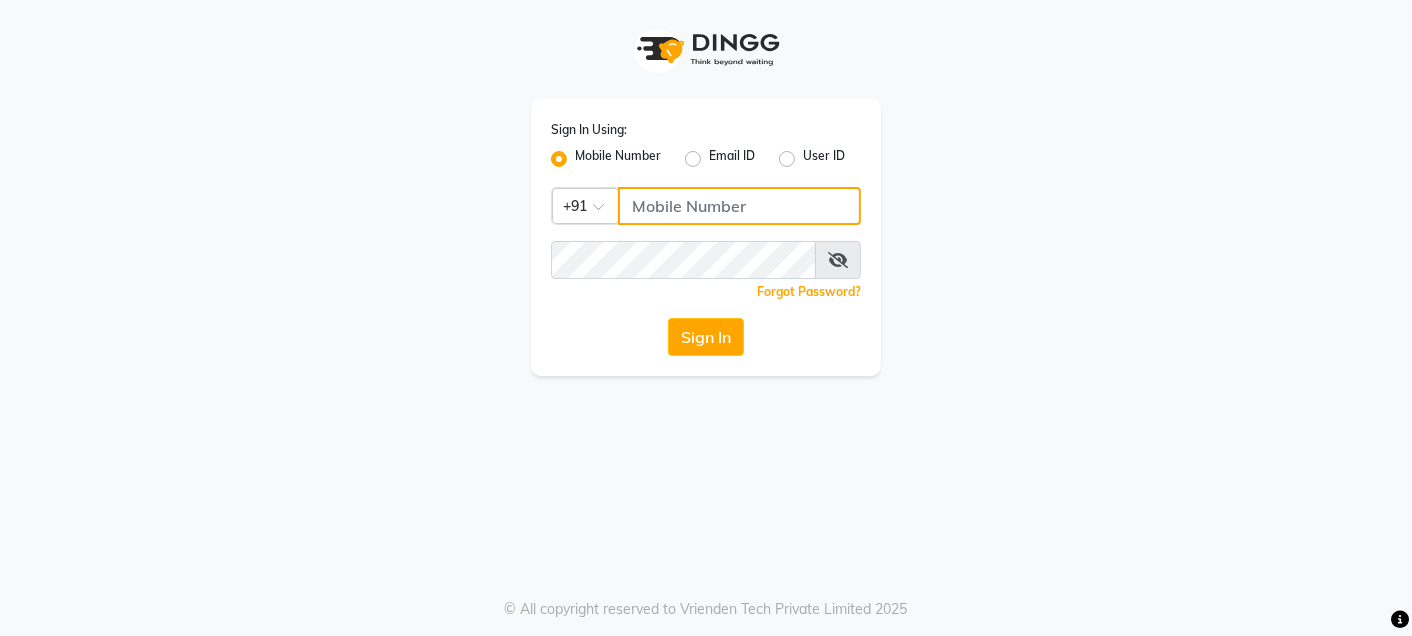 click 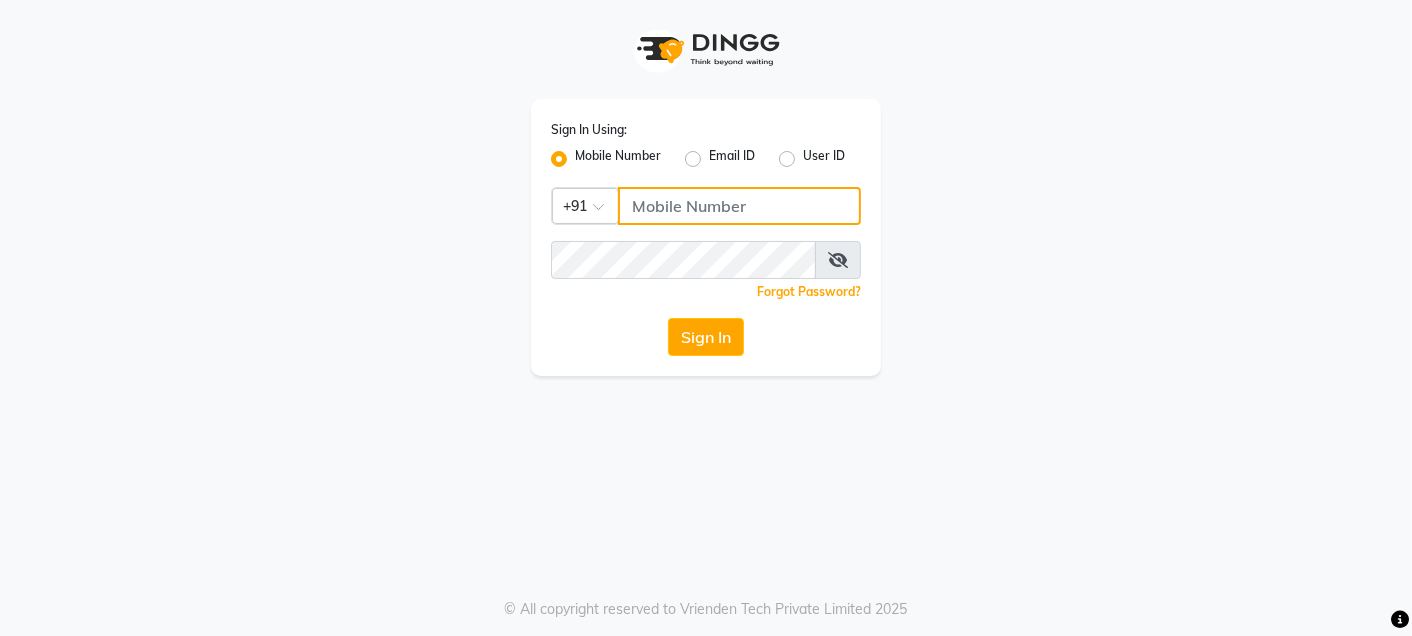 click 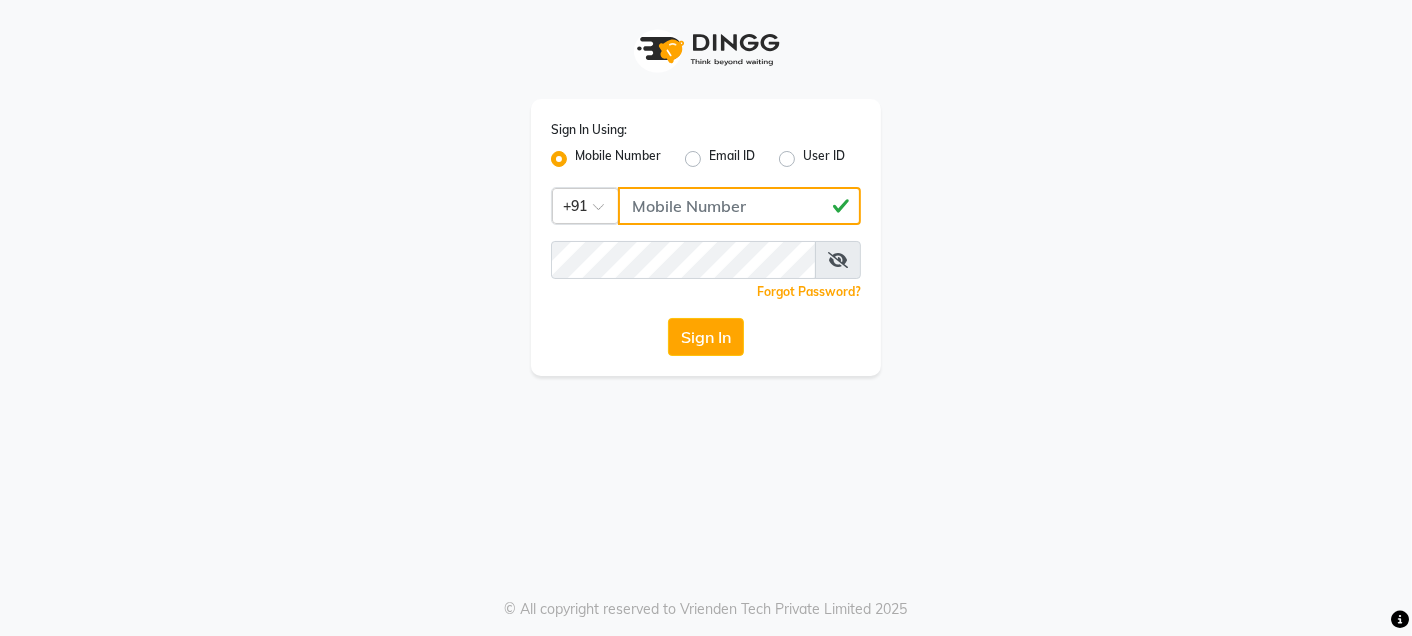 type on "[PHONE]" 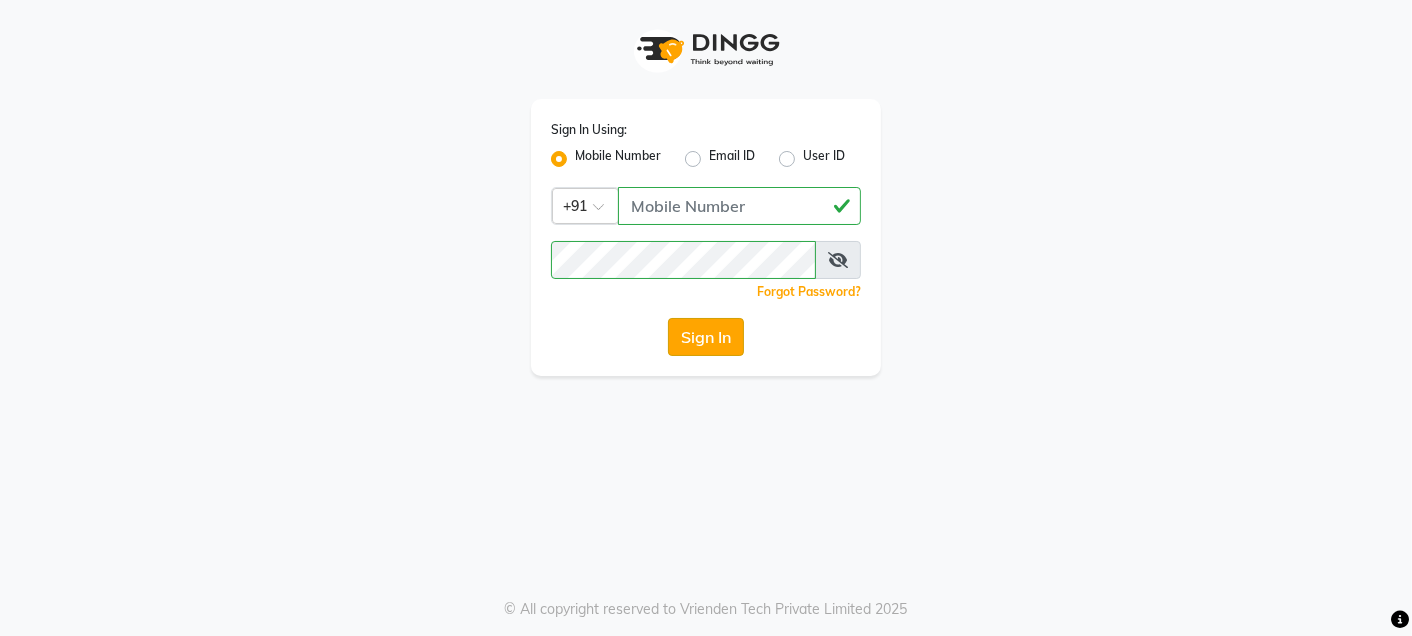 click on "Sign In" 